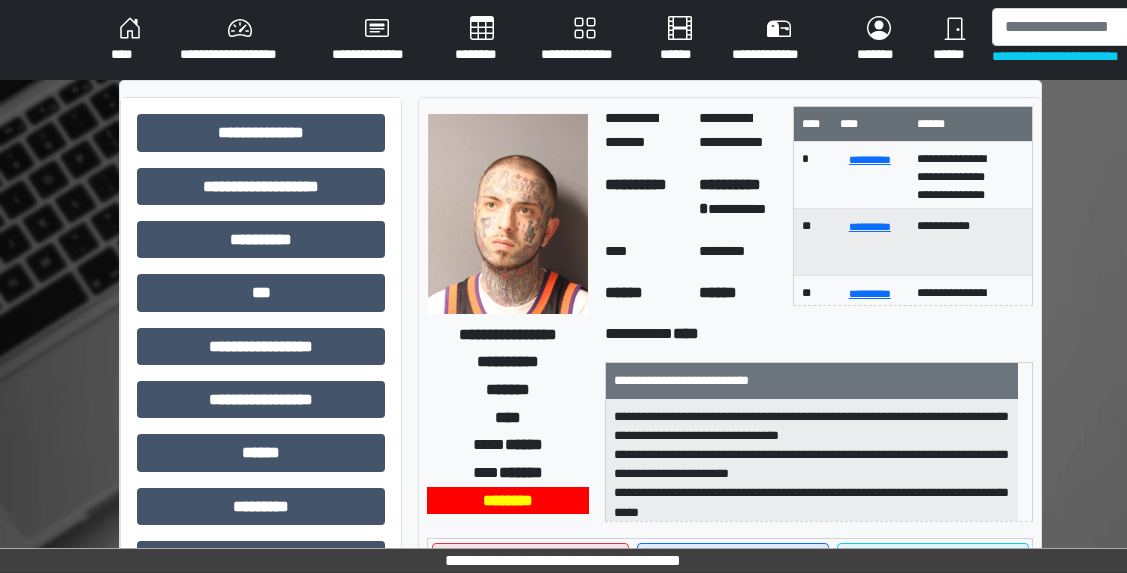 scroll, scrollTop: 0, scrollLeft: 0, axis: both 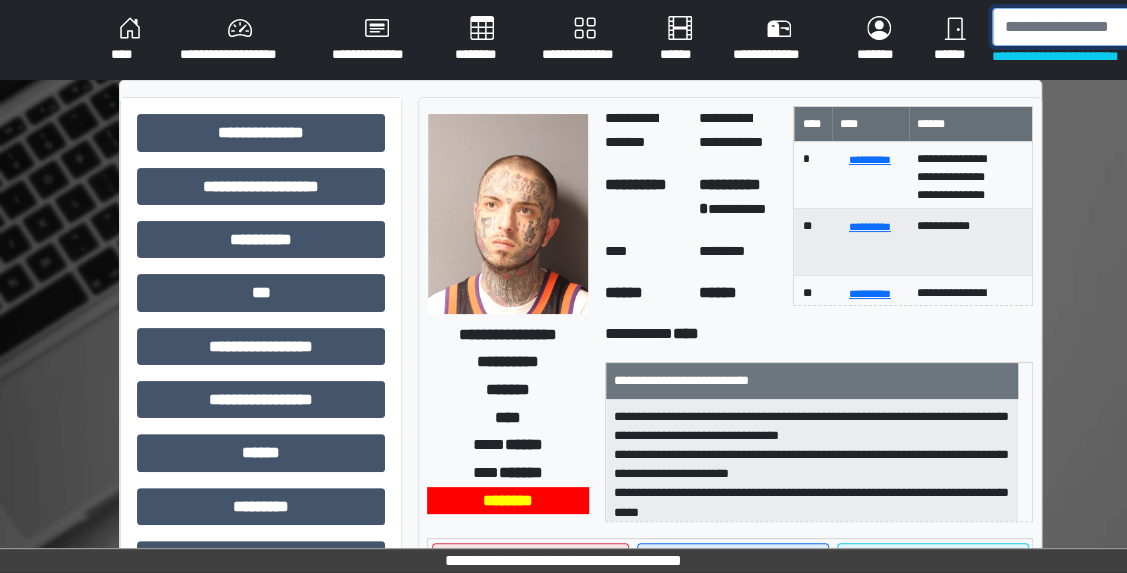 click at bounding box center (1095, 27) 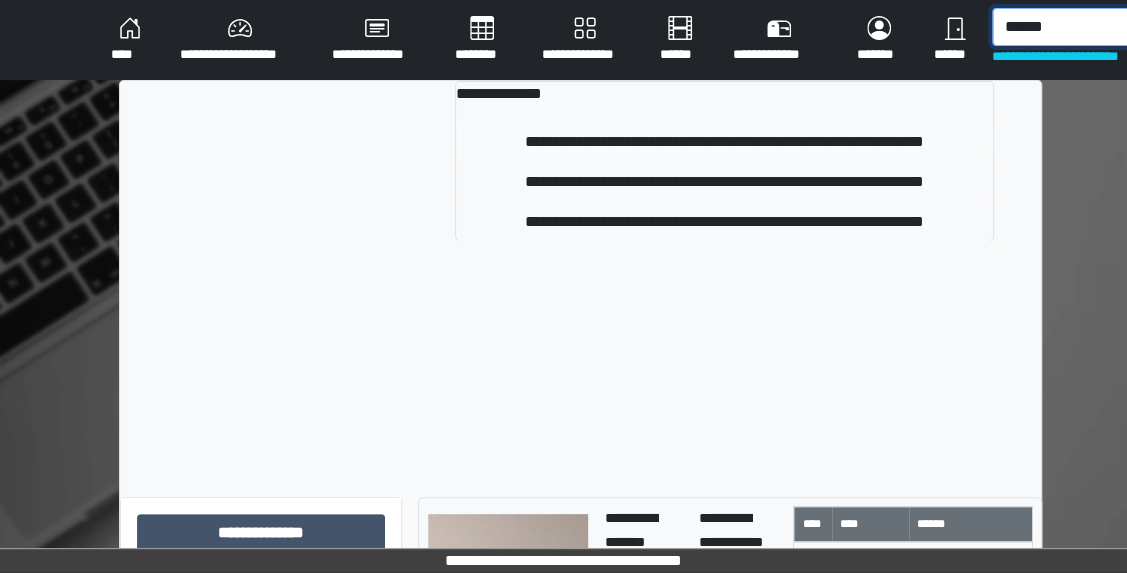 type on "******" 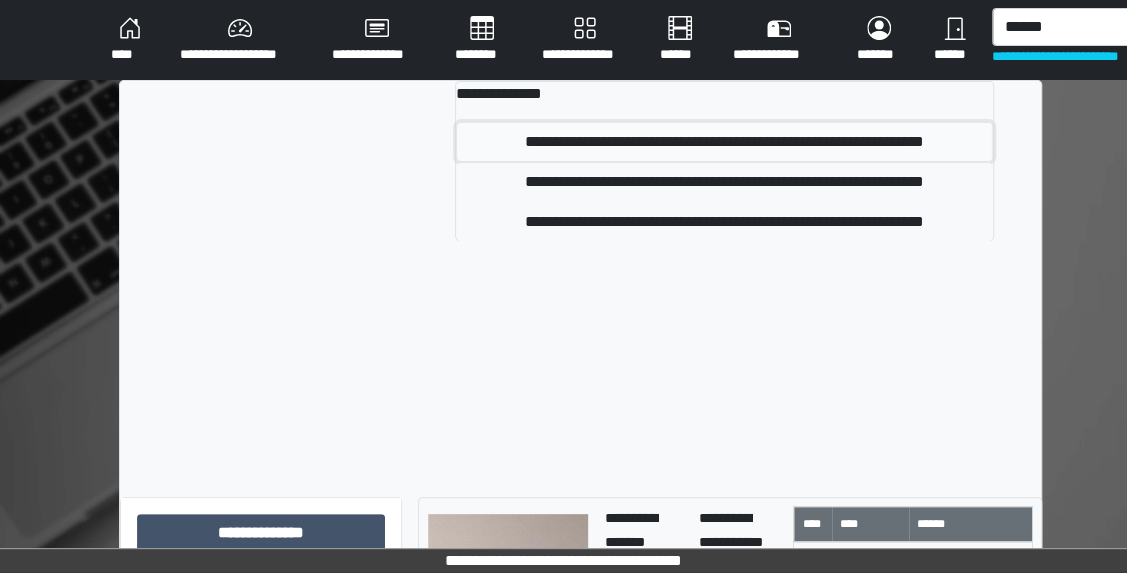 click on "**********" at bounding box center [724, 142] 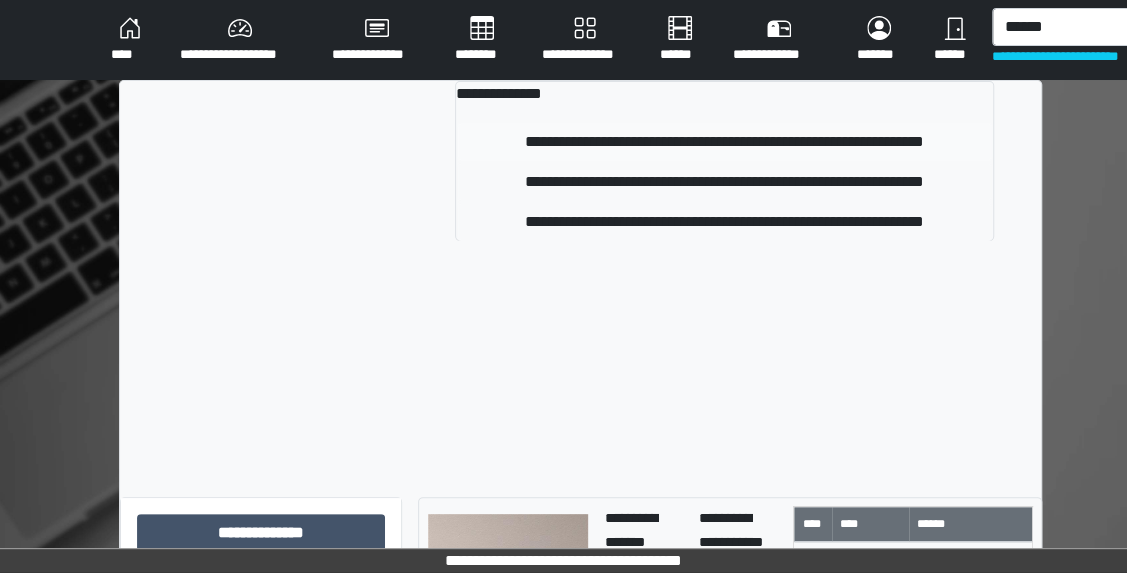 type 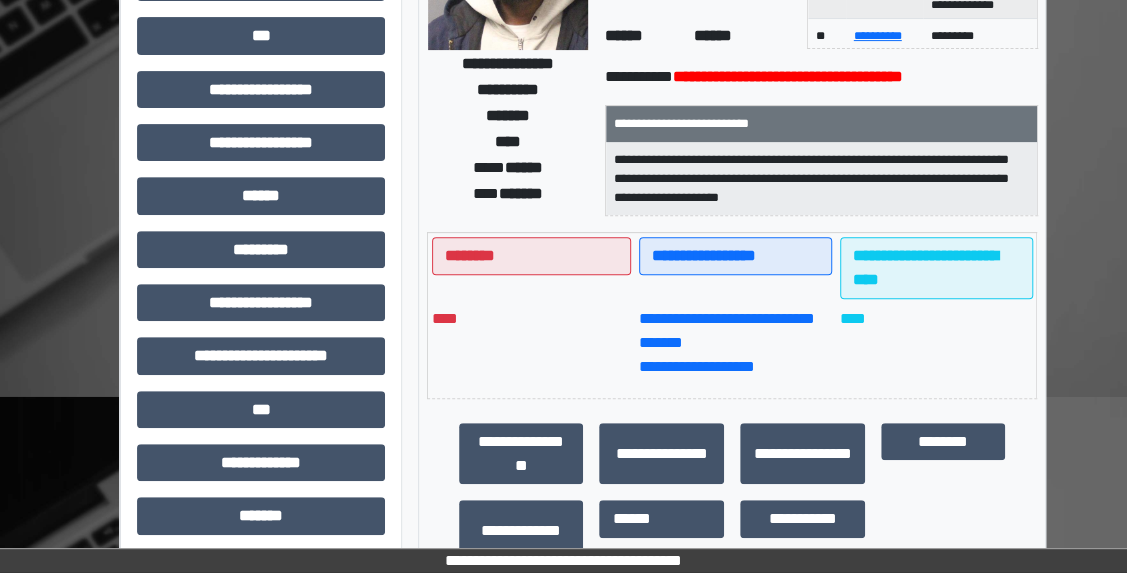 scroll, scrollTop: 255, scrollLeft: 0, axis: vertical 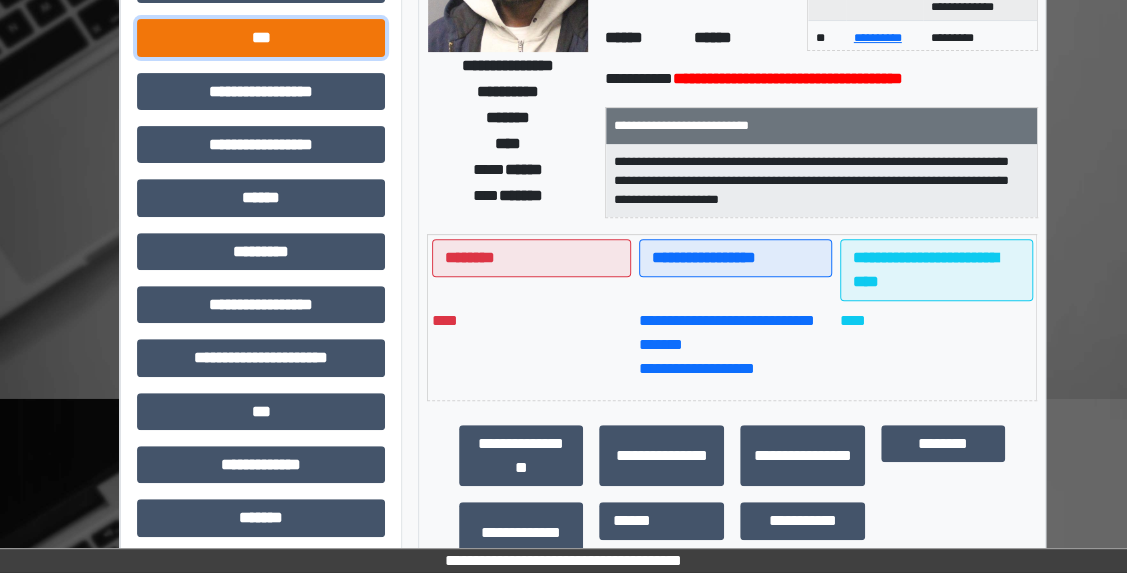 click on "***" at bounding box center (261, 37) 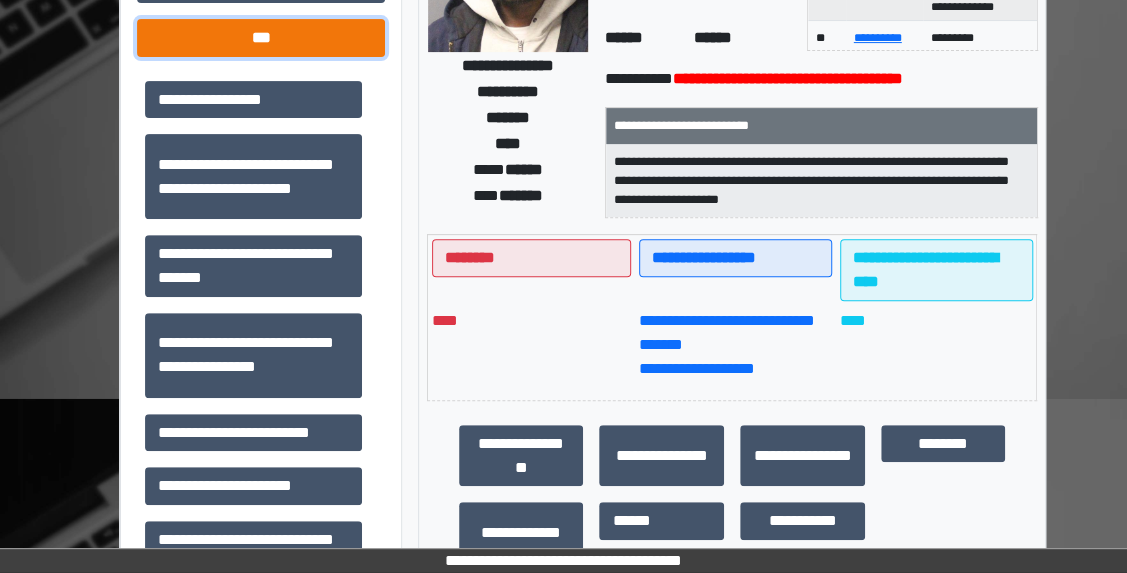 click on "***" at bounding box center (261, 37) 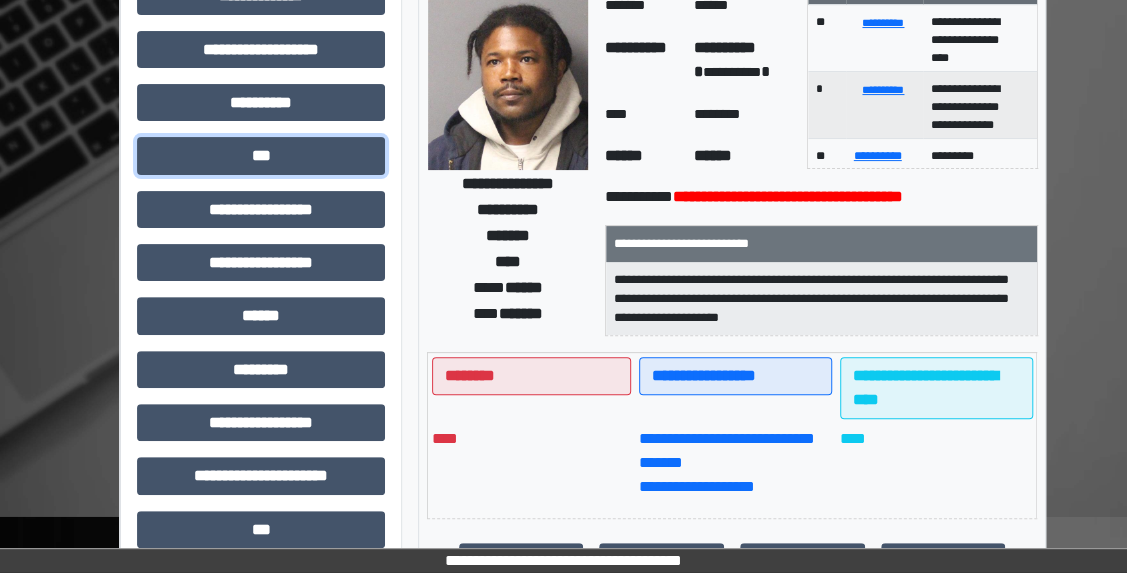 scroll, scrollTop: 138, scrollLeft: 0, axis: vertical 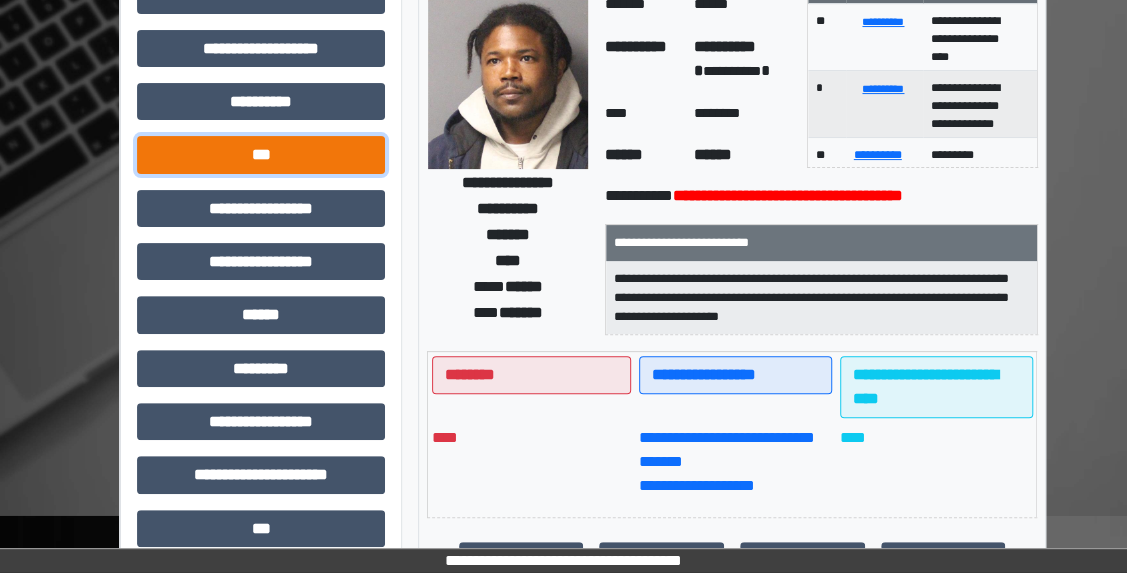 click on "***" at bounding box center [261, 154] 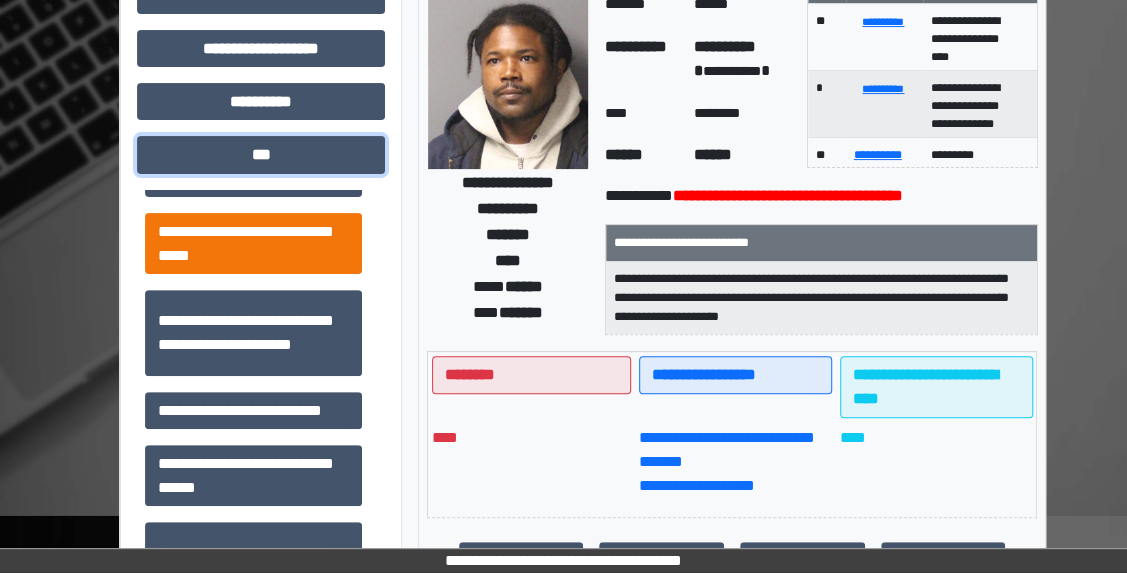 scroll, scrollTop: 501, scrollLeft: 0, axis: vertical 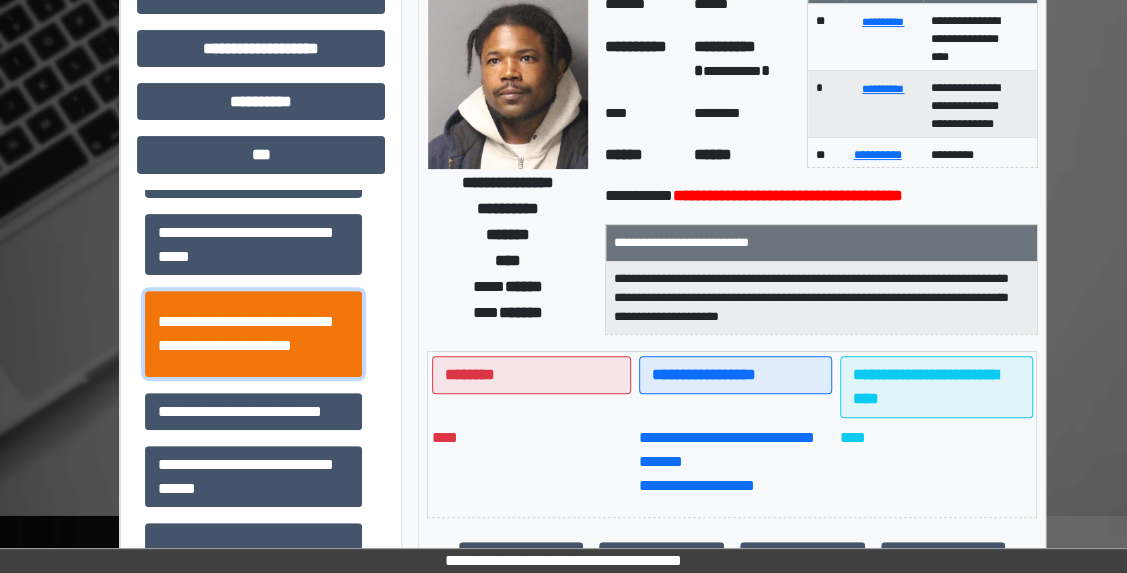 click on "**********" at bounding box center (253, 333) 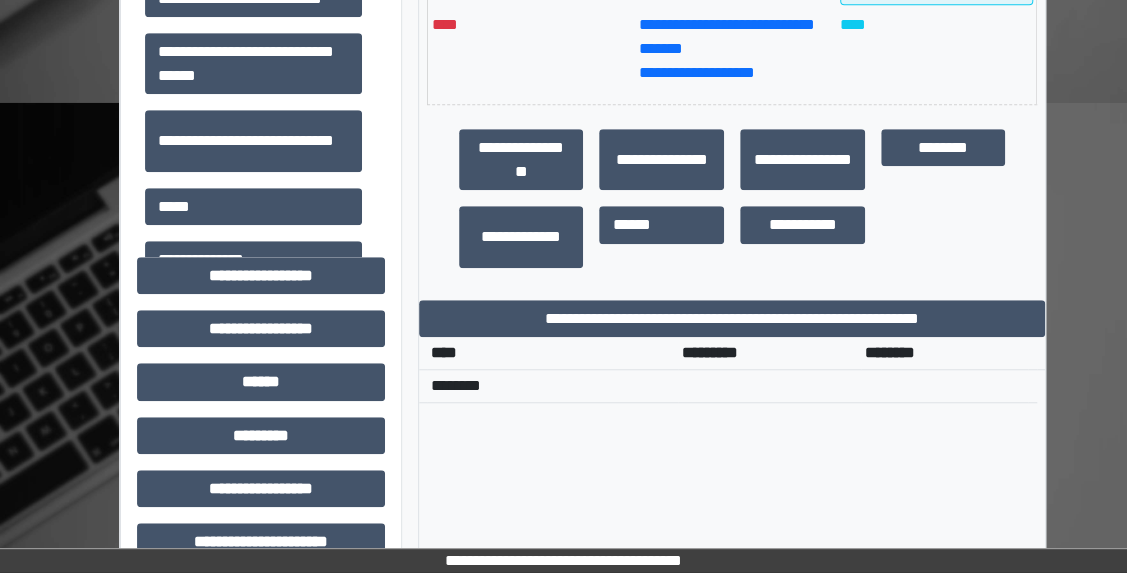 scroll, scrollTop: 550, scrollLeft: 0, axis: vertical 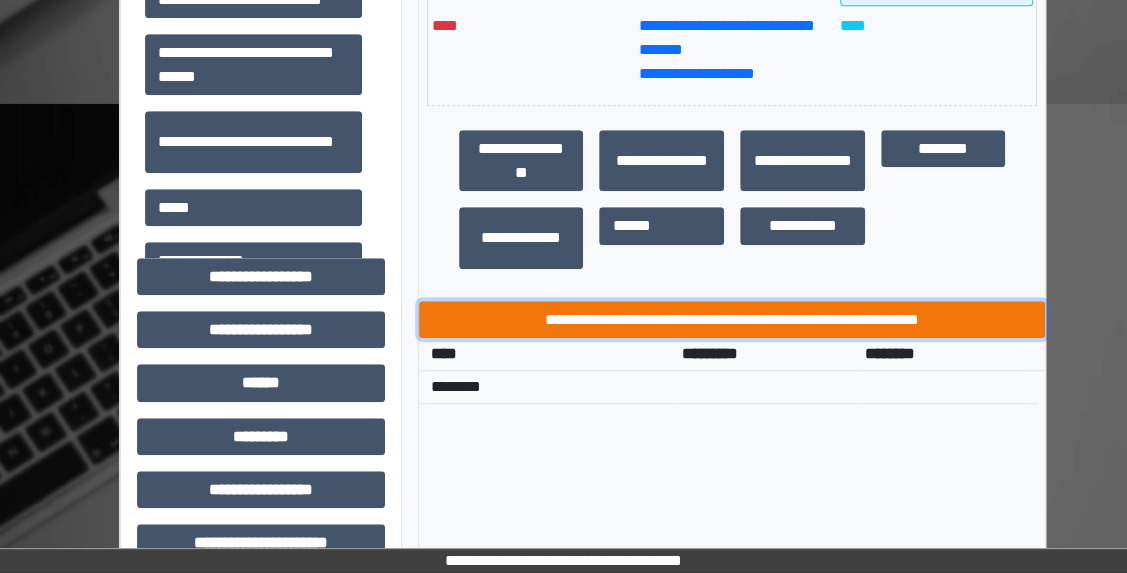 click on "**********" at bounding box center (732, 319) 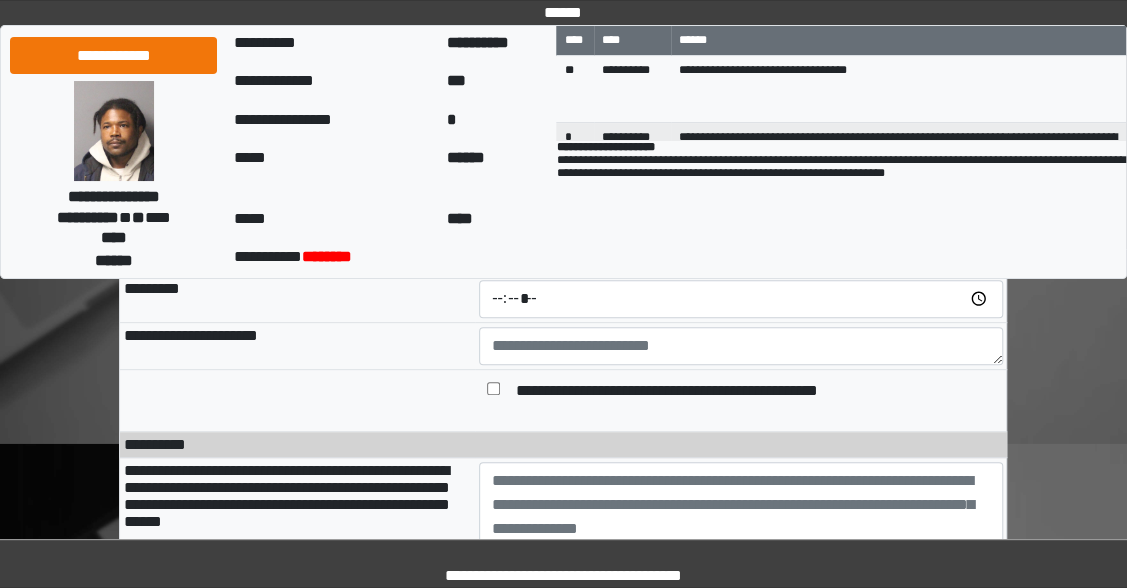 scroll, scrollTop: 146, scrollLeft: 0, axis: vertical 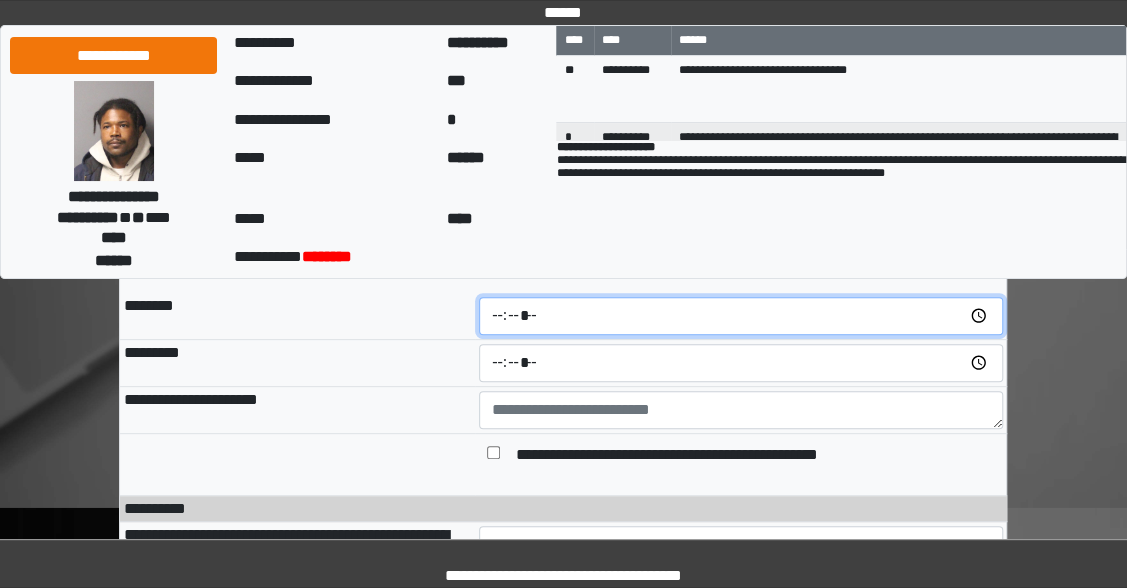 click at bounding box center (741, 316) 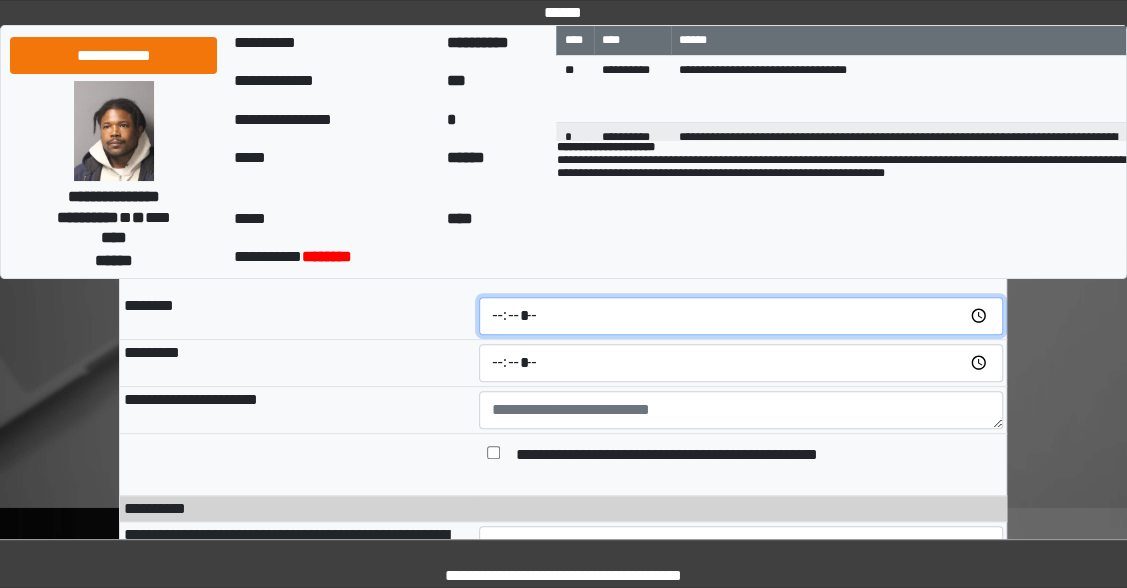 type on "*****" 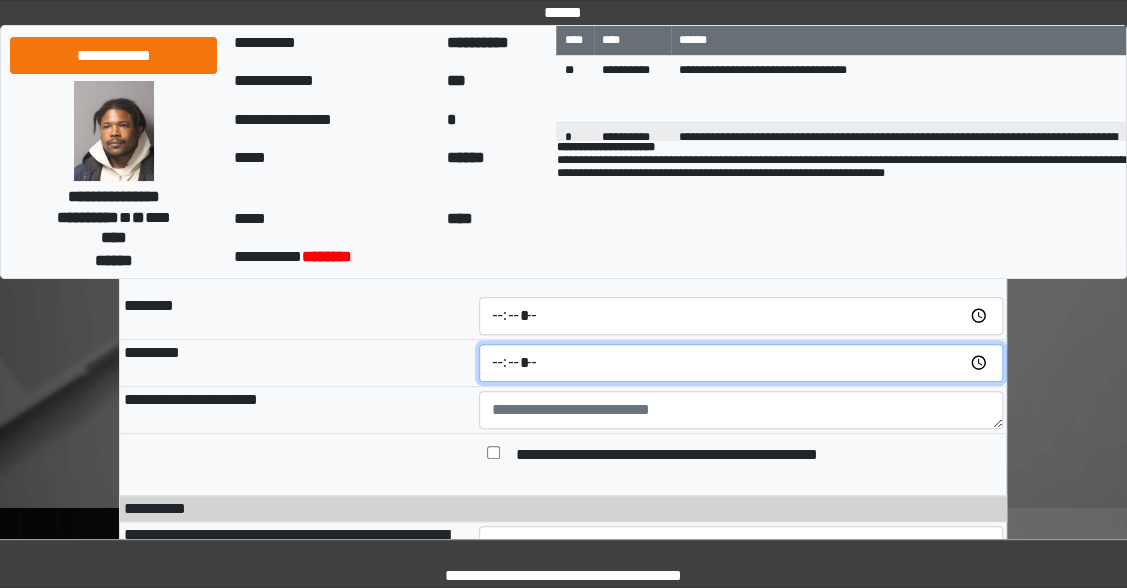 click at bounding box center [741, 363] 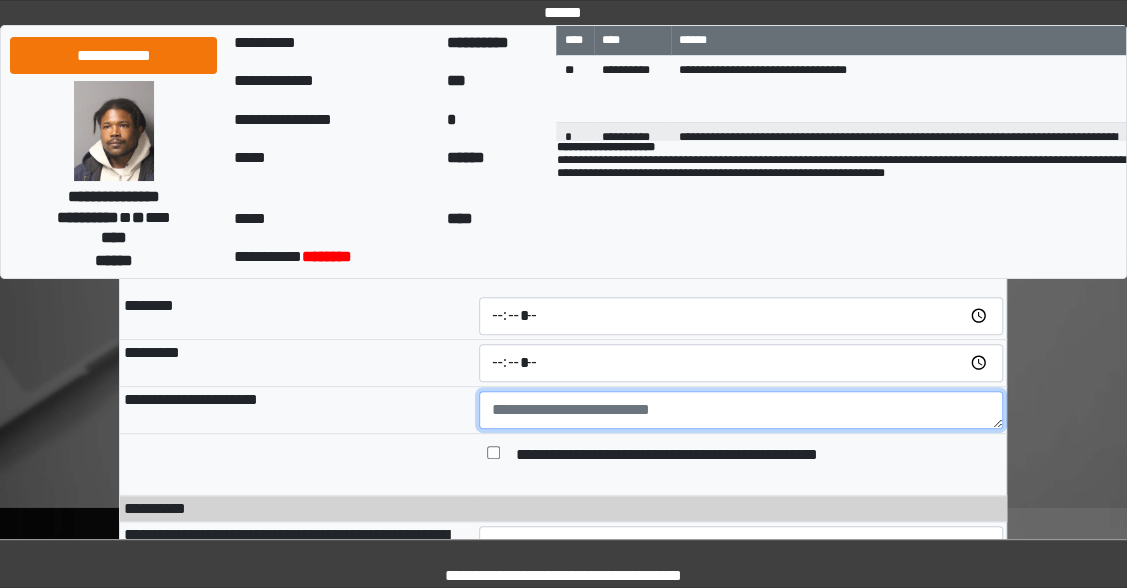 click at bounding box center (741, 410) 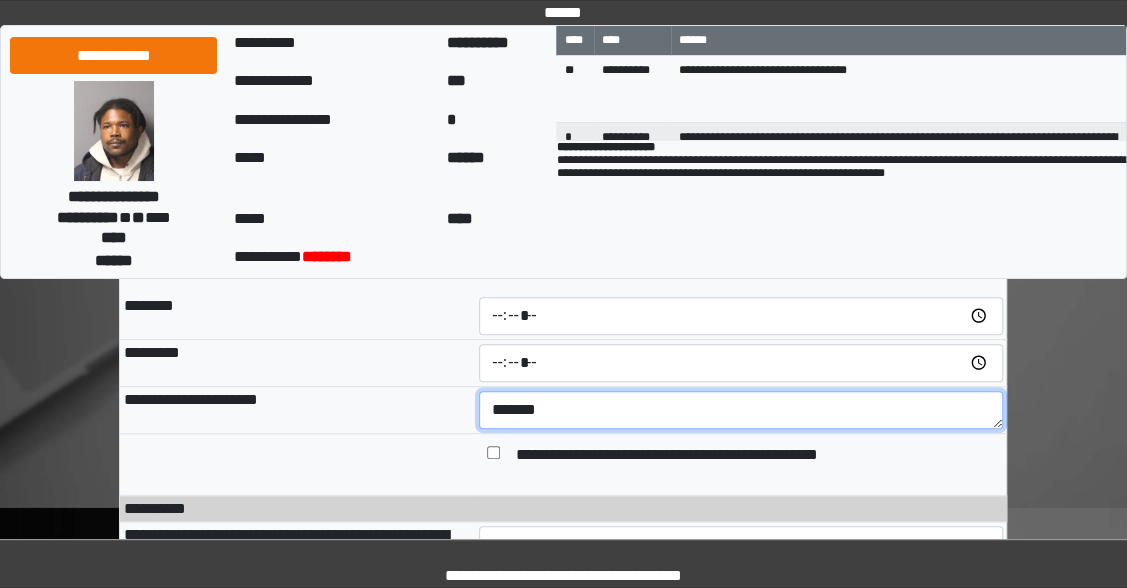 type on "*******" 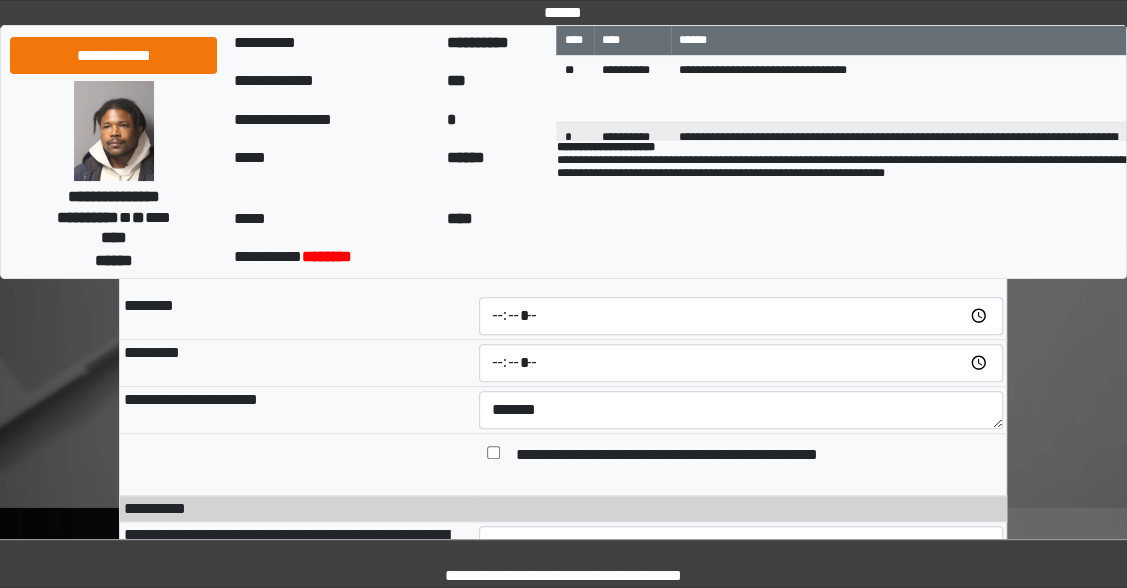 click at bounding box center (297, 464) 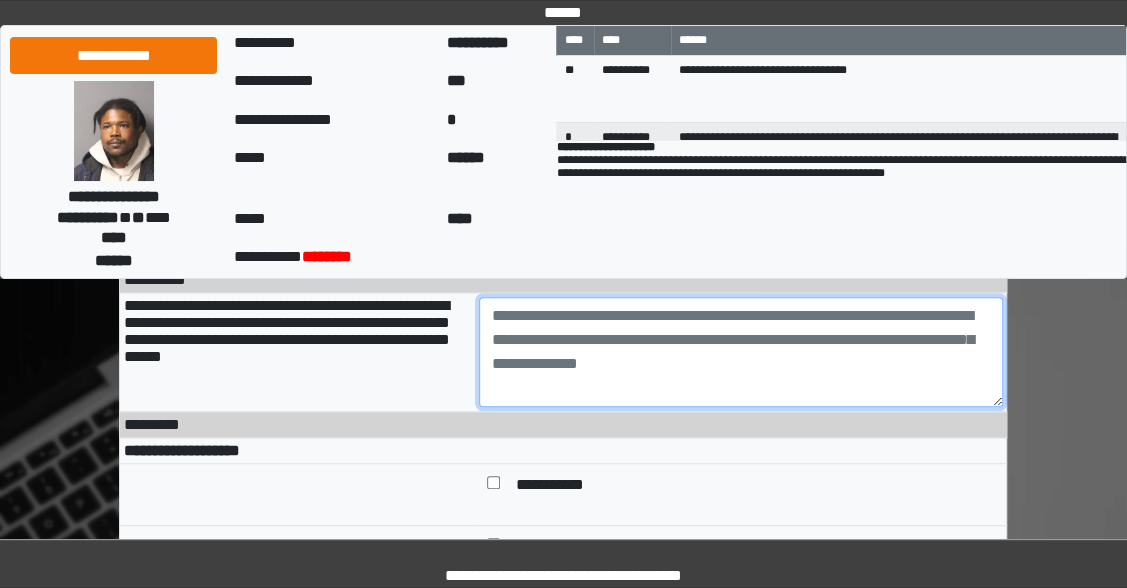 click at bounding box center [741, 352] 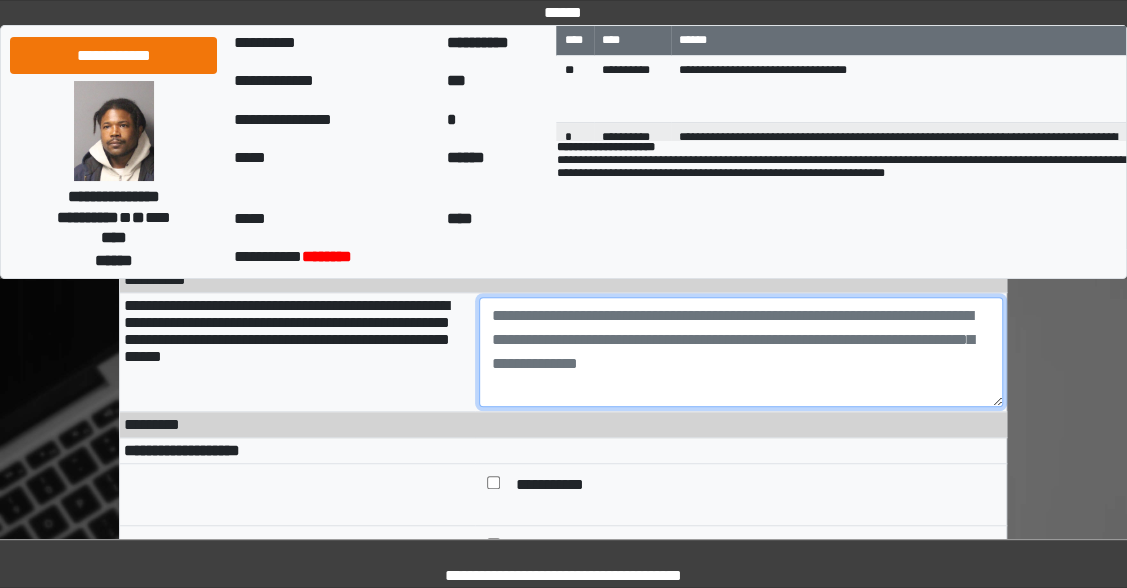 paste on "**********" 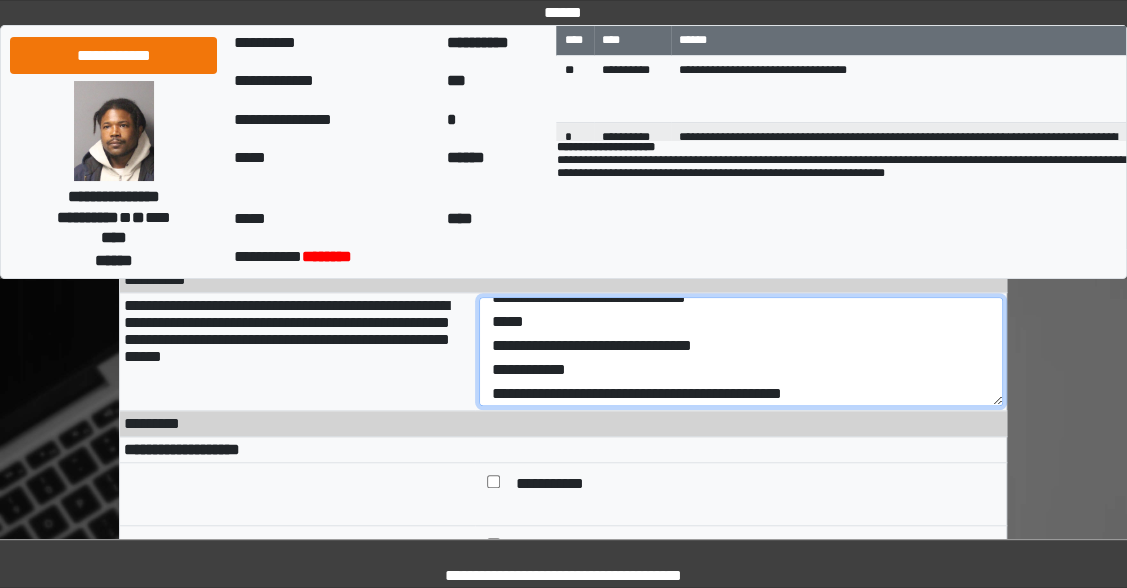 scroll, scrollTop: 0, scrollLeft: 0, axis: both 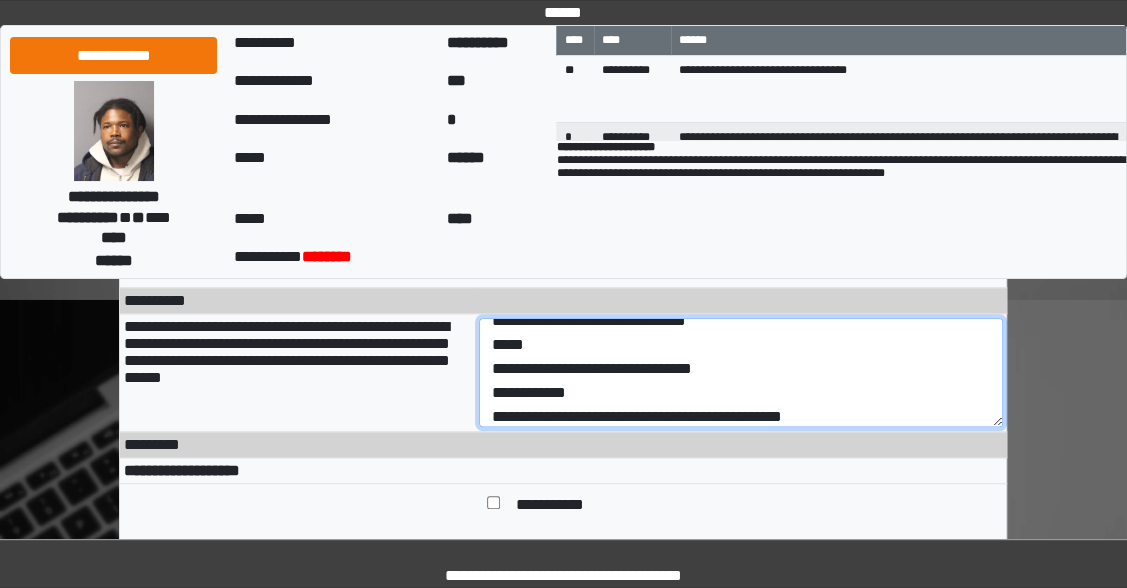 drag, startPoint x: 579, startPoint y: 374, endPoint x: 789, endPoint y: 363, distance: 210.2879 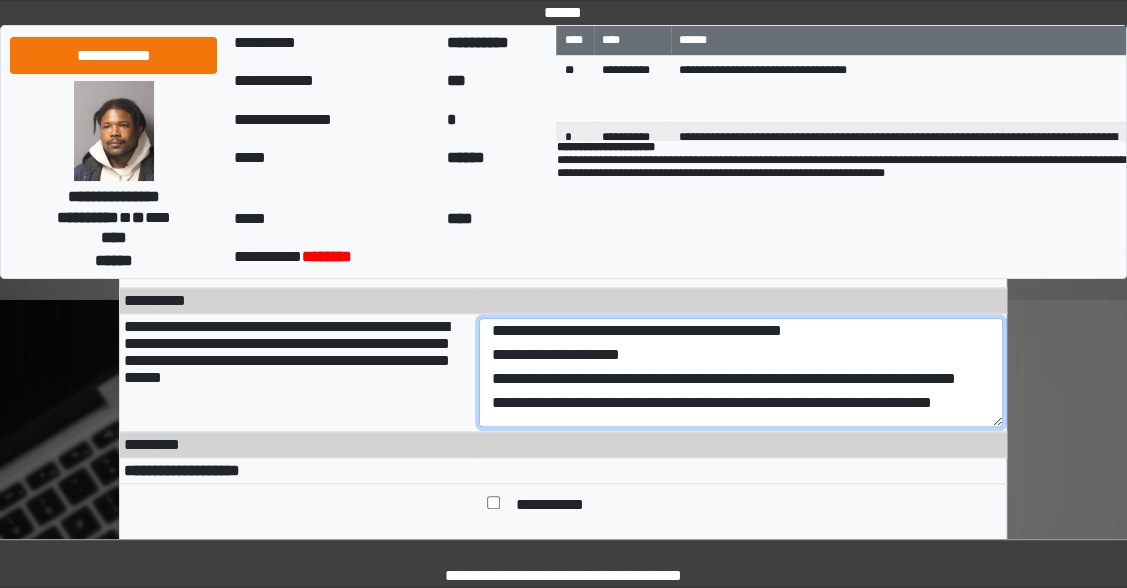 scroll, scrollTop: 118, scrollLeft: 0, axis: vertical 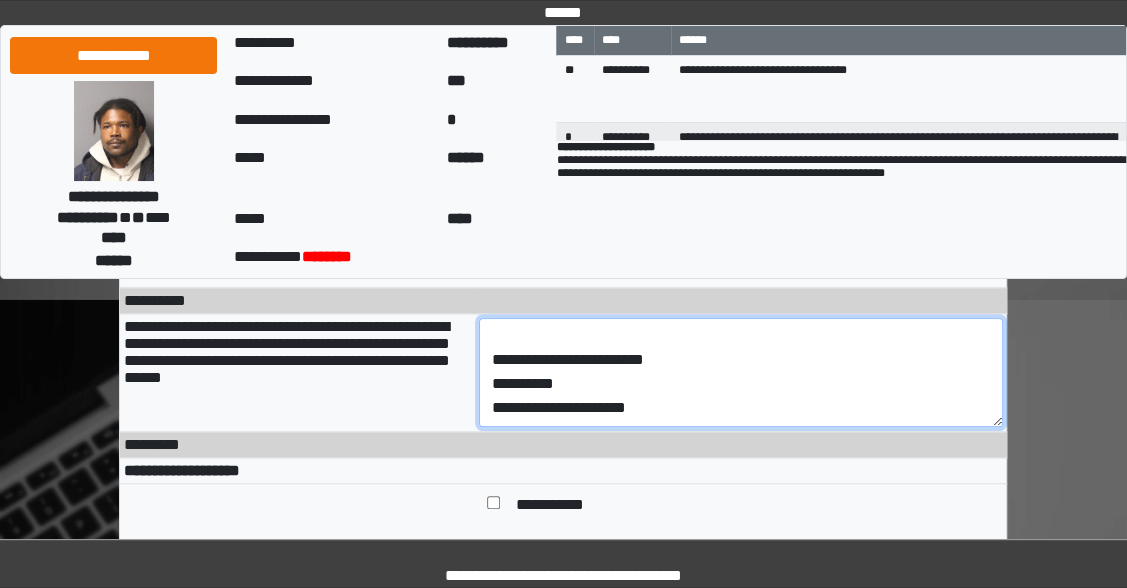 drag, startPoint x: 524, startPoint y: 339, endPoint x: 658, endPoint y: 345, distance: 134.13426 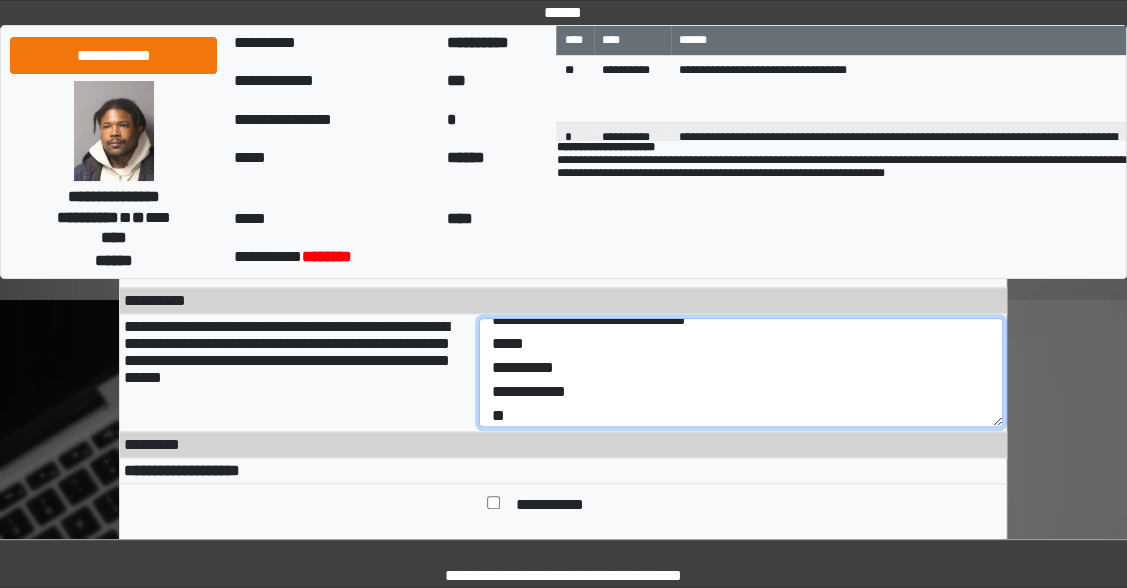 scroll, scrollTop: 66, scrollLeft: 0, axis: vertical 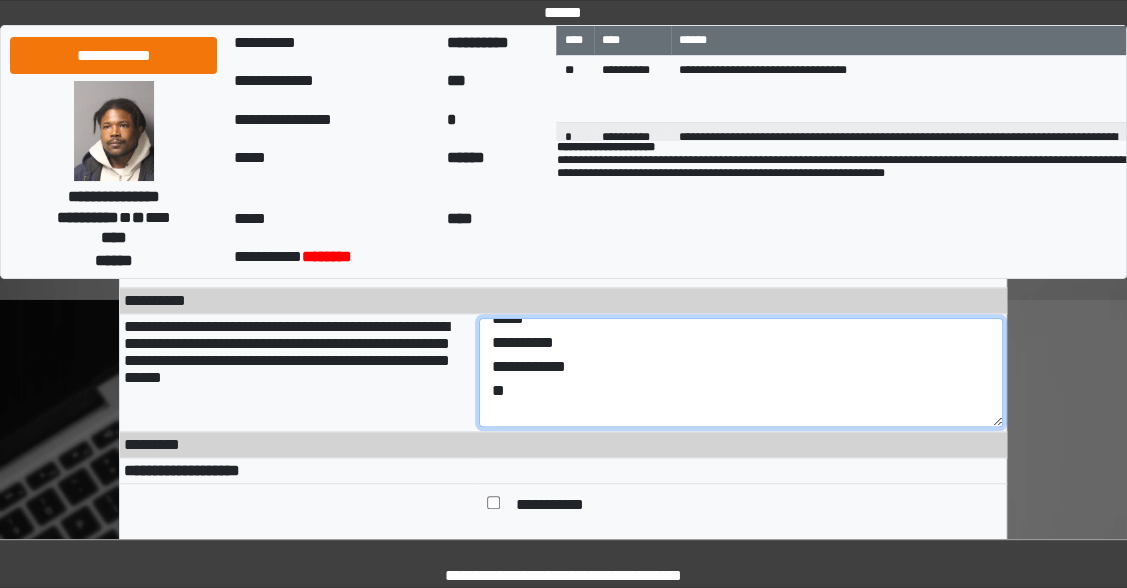 click on "**********" at bounding box center [741, 372] 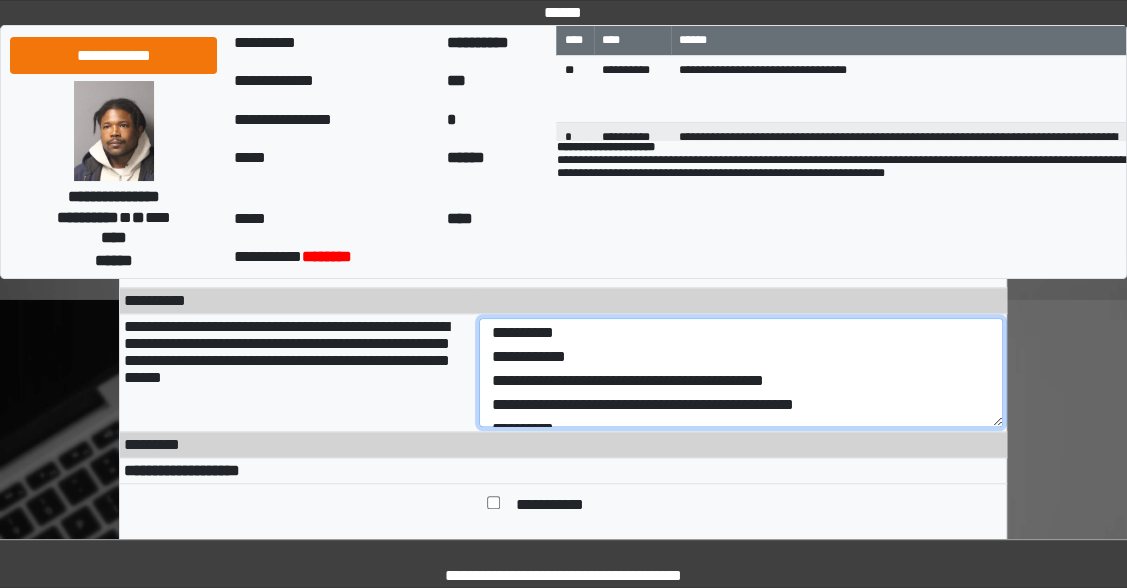 scroll, scrollTop: 77, scrollLeft: 0, axis: vertical 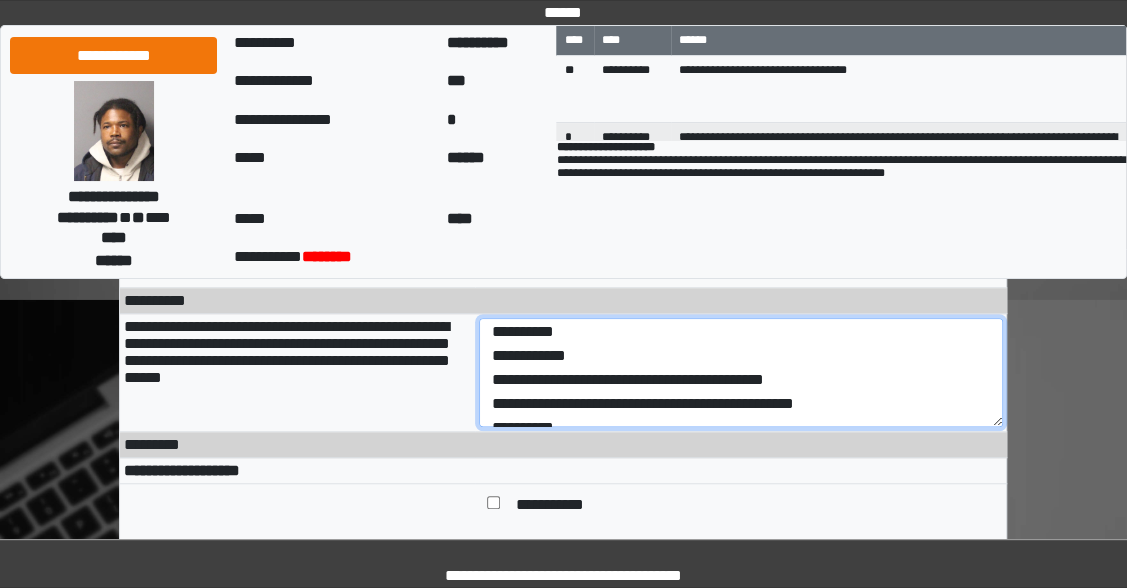 drag, startPoint x: 581, startPoint y: 354, endPoint x: 480, endPoint y: 365, distance: 101.597244 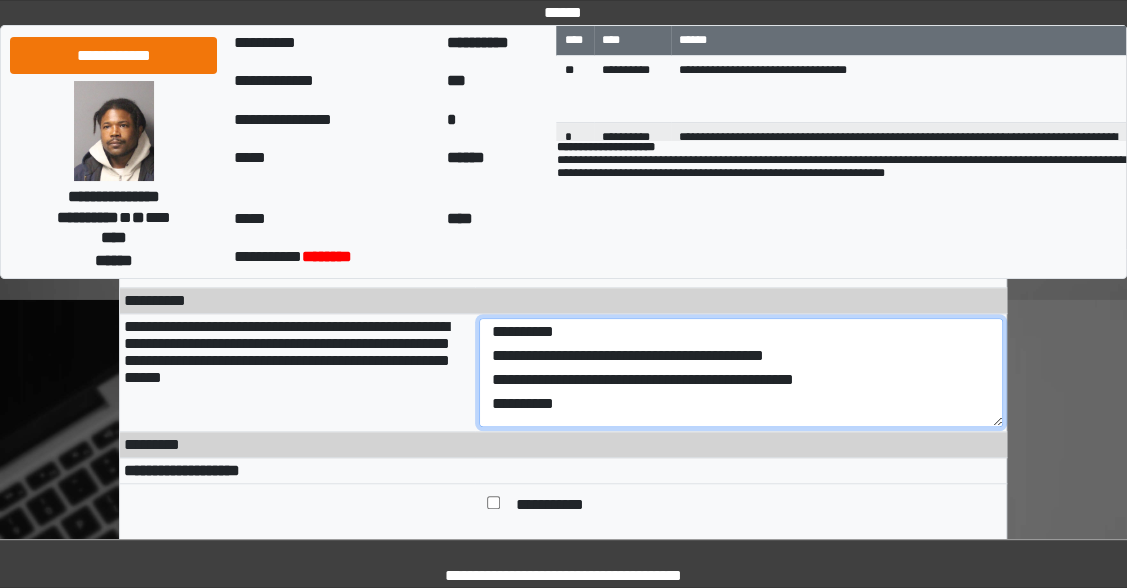 scroll, scrollTop: 53, scrollLeft: 0, axis: vertical 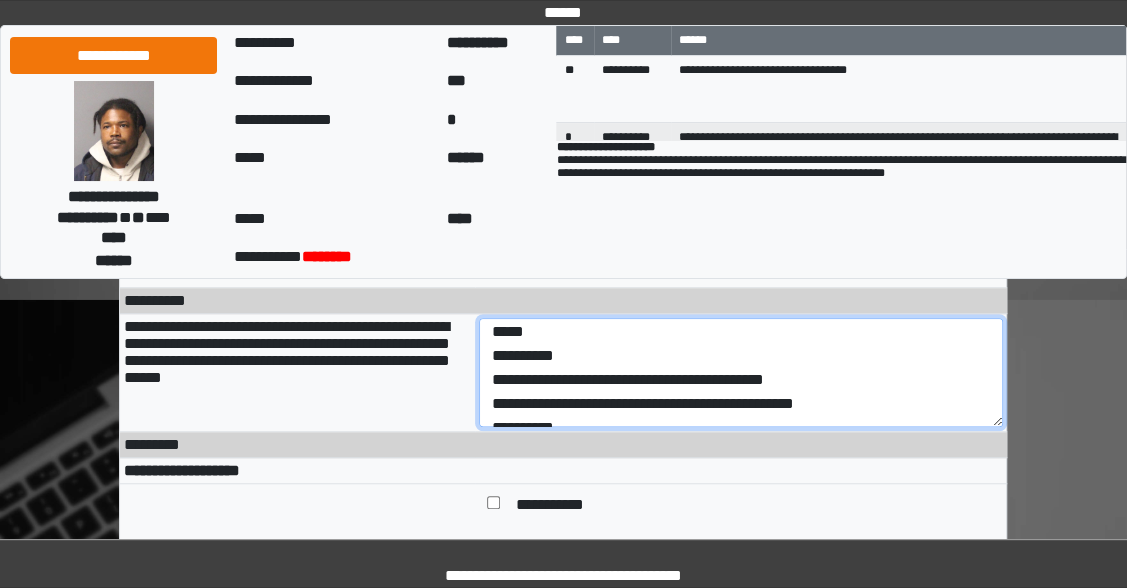 click on "**********" at bounding box center [741, 372] 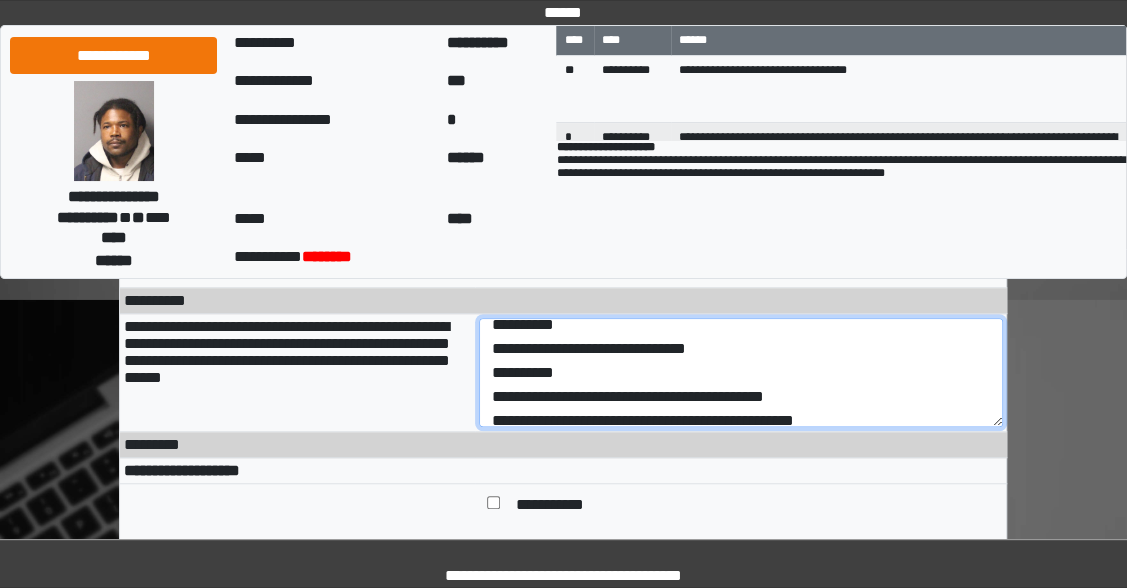scroll, scrollTop: 13, scrollLeft: 0, axis: vertical 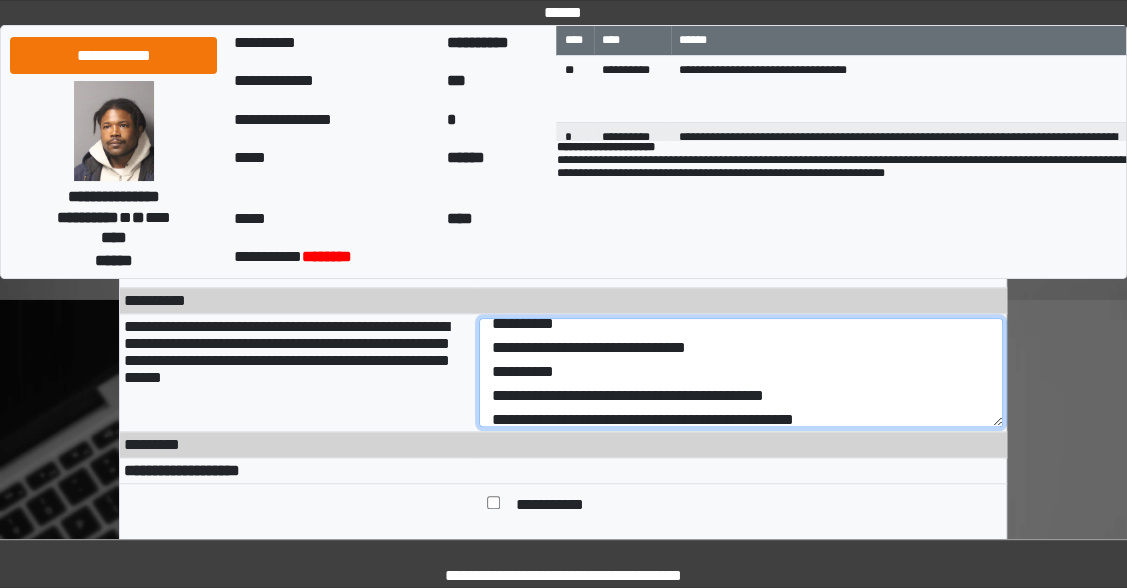 click on "**********" at bounding box center [741, 372] 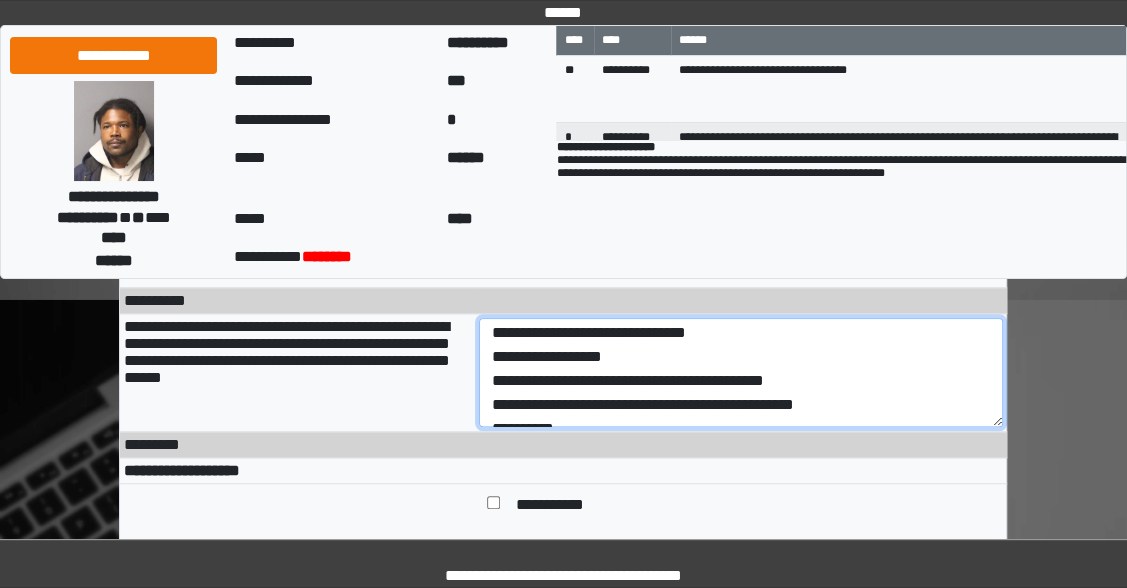 scroll, scrollTop: 84, scrollLeft: 0, axis: vertical 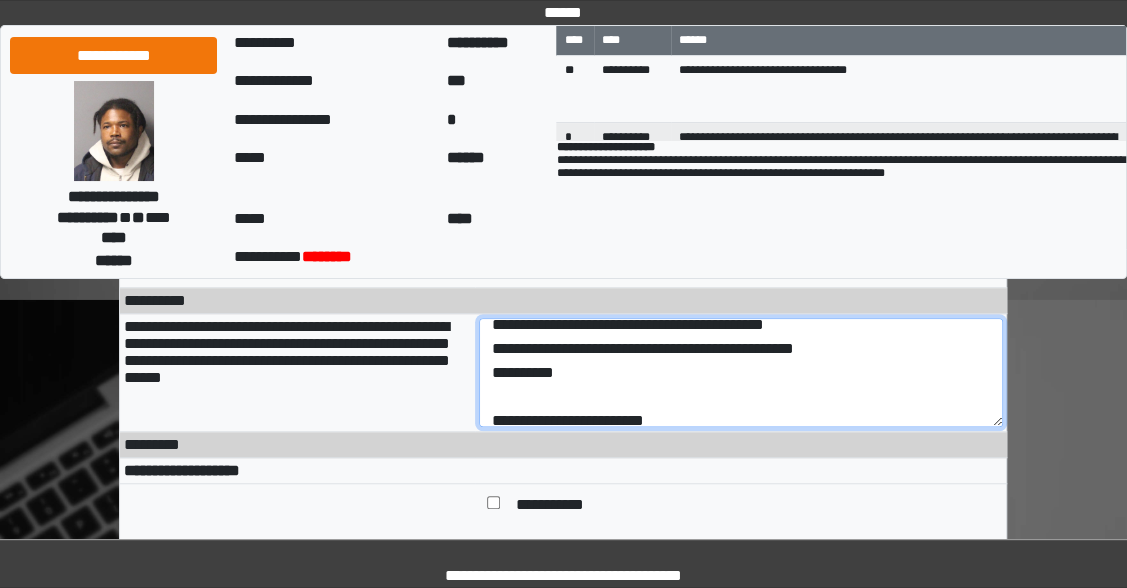 click on "**********" at bounding box center [741, 372] 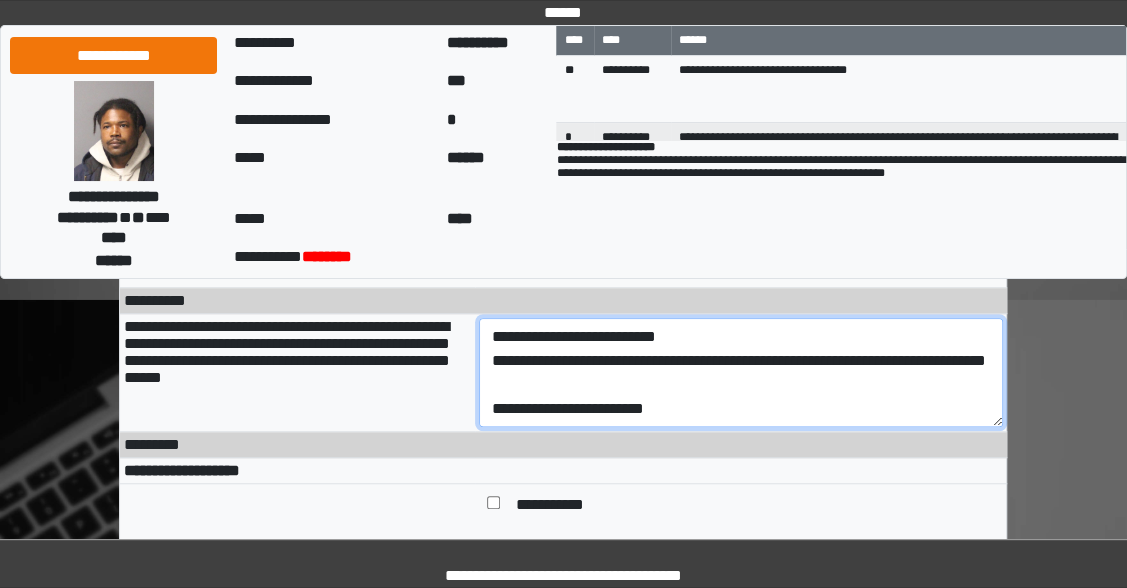 scroll, scrollTop: 240, scrollLeft: 0, axis: vertical 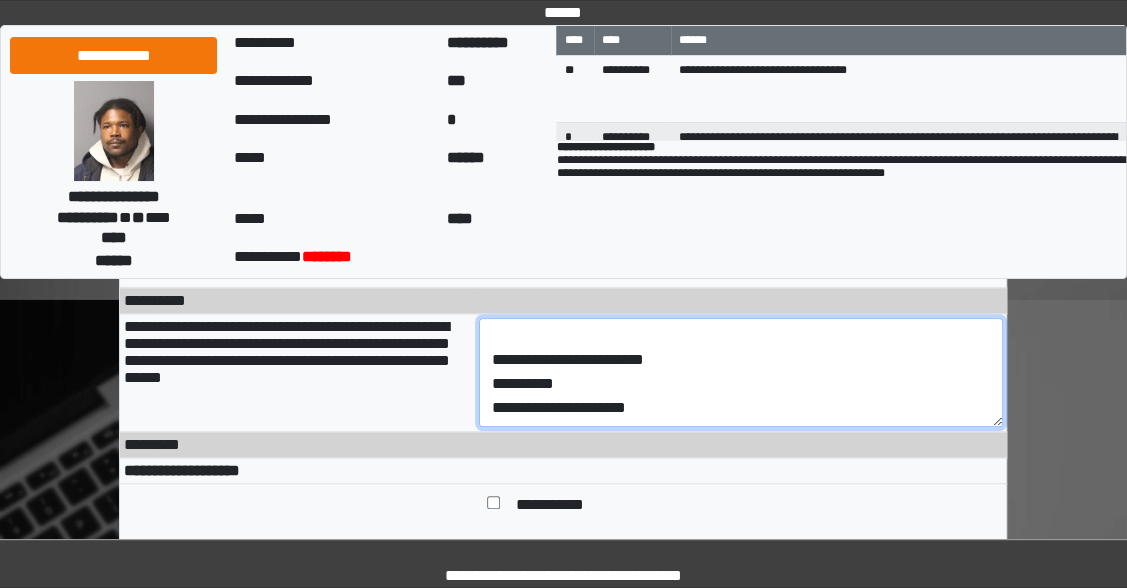 click on "**********" at bounding box center [741, 372] 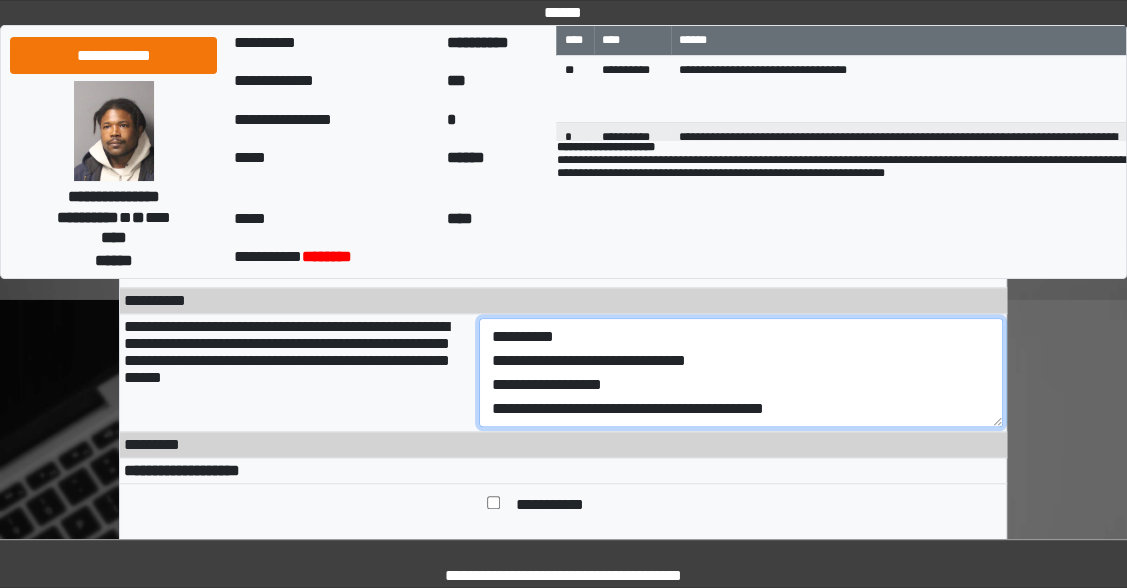 scroll, scrollTop: 0, scrollLeft: 0, axis: both 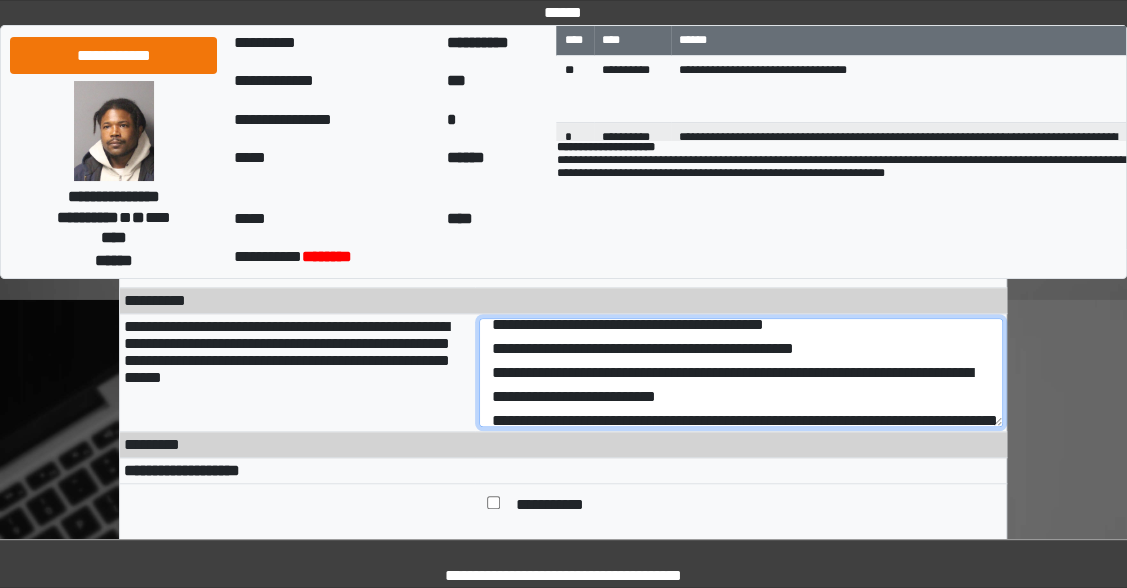 click on "**********" at bounding box center [741, 372] 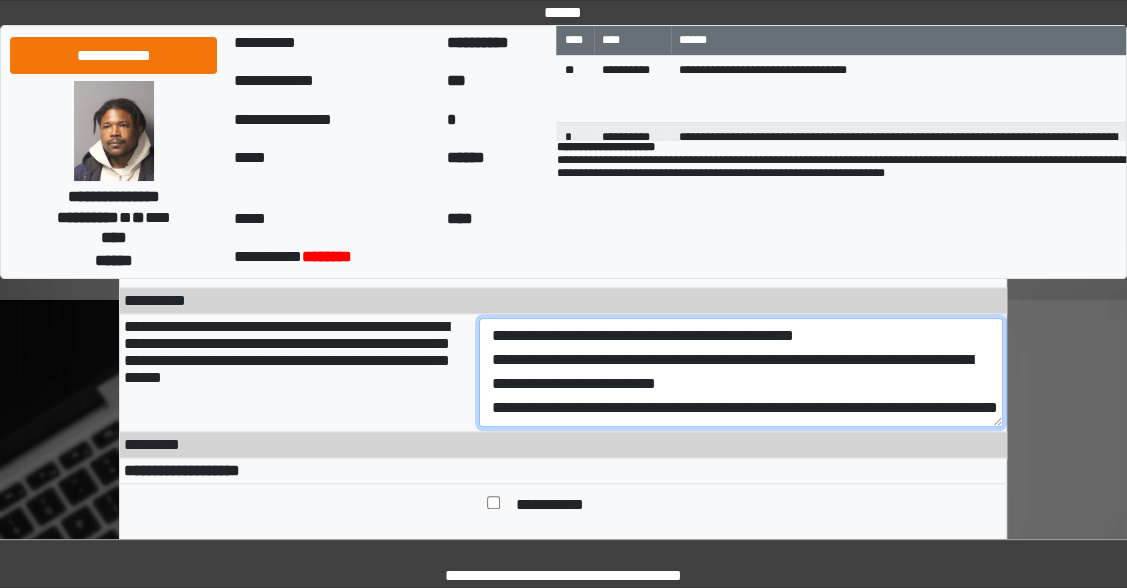 scroll, scrollTop: 115, scrollLeft: 0, axis: vertical 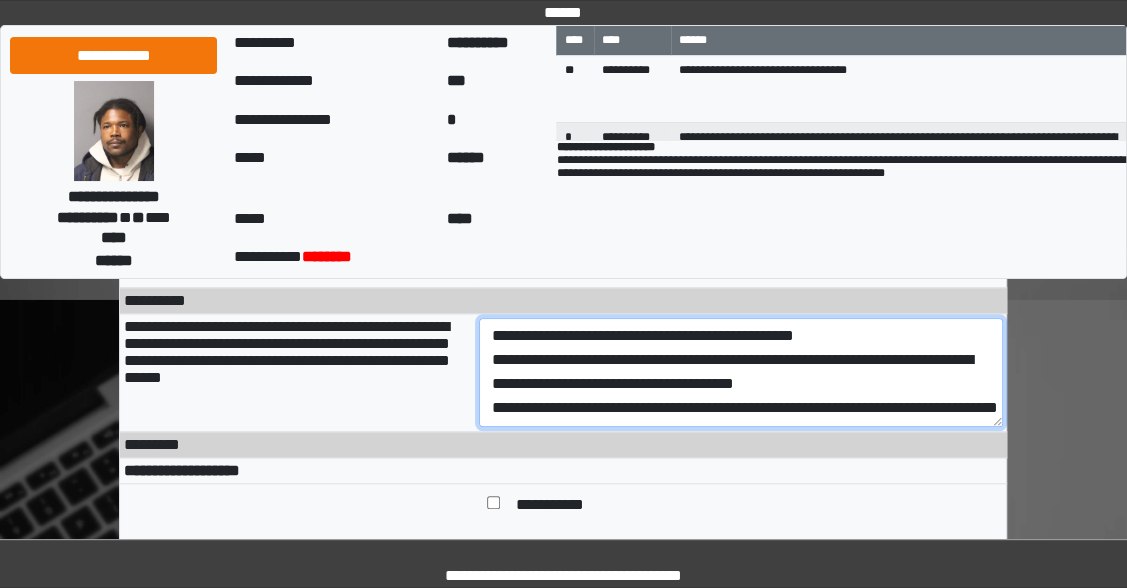 click on "**********" at bounding box center (741, 372) 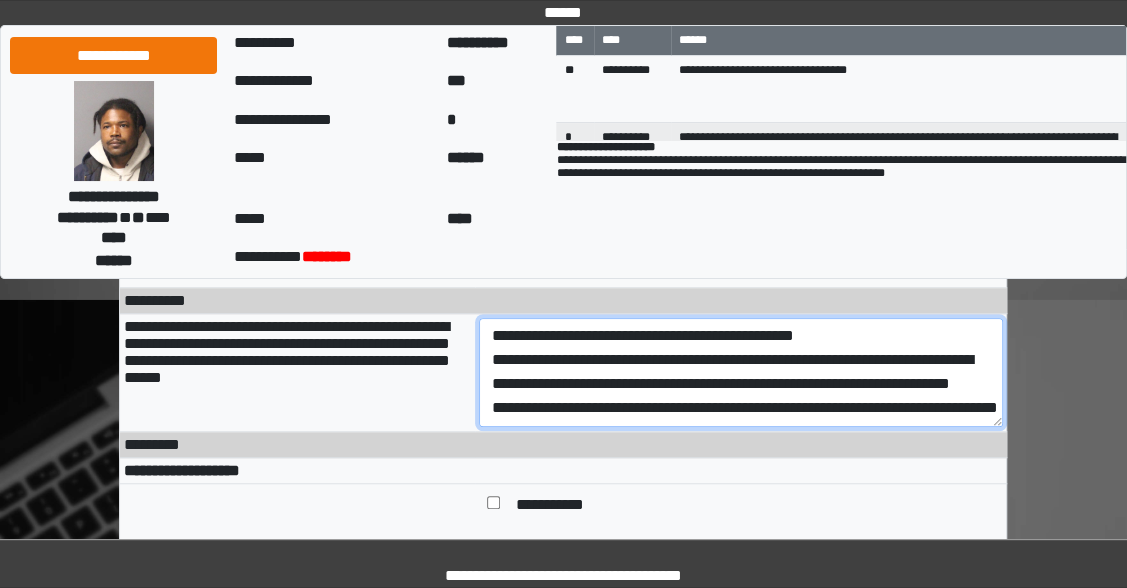 scroll, scrollTop: 192, scrollLeft: 0, axis: vertical 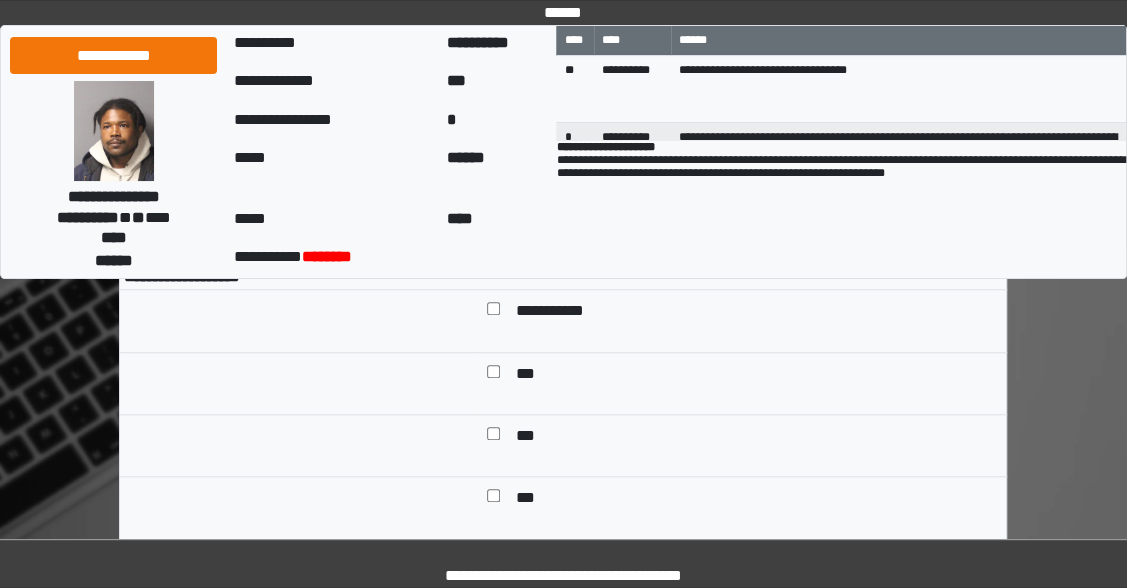 type on "**********" 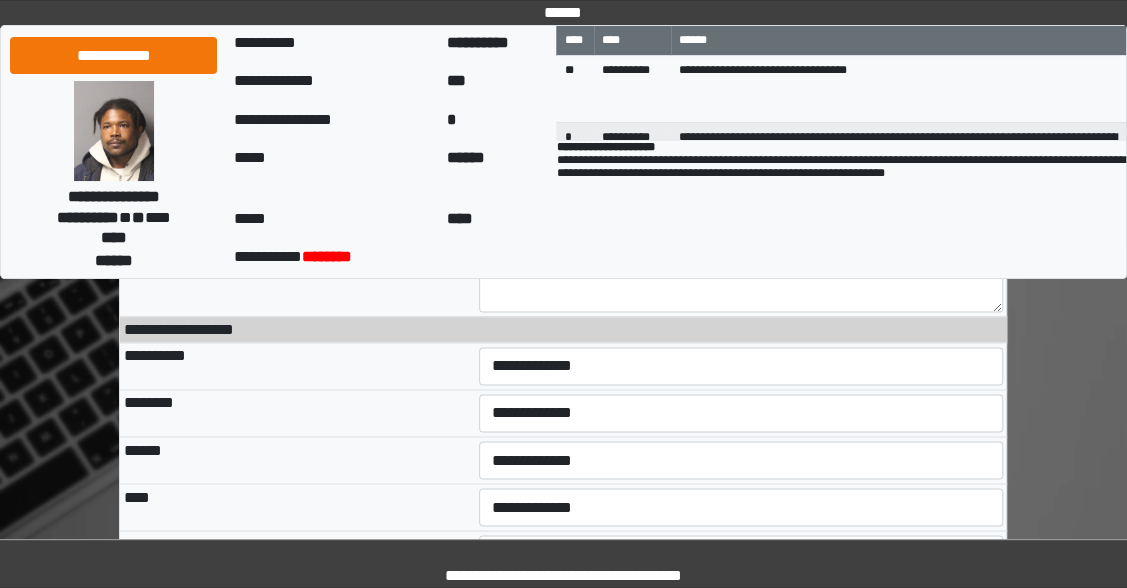 scroll, scrollTop: 1263, scrollLeft: 0, axis: vertical 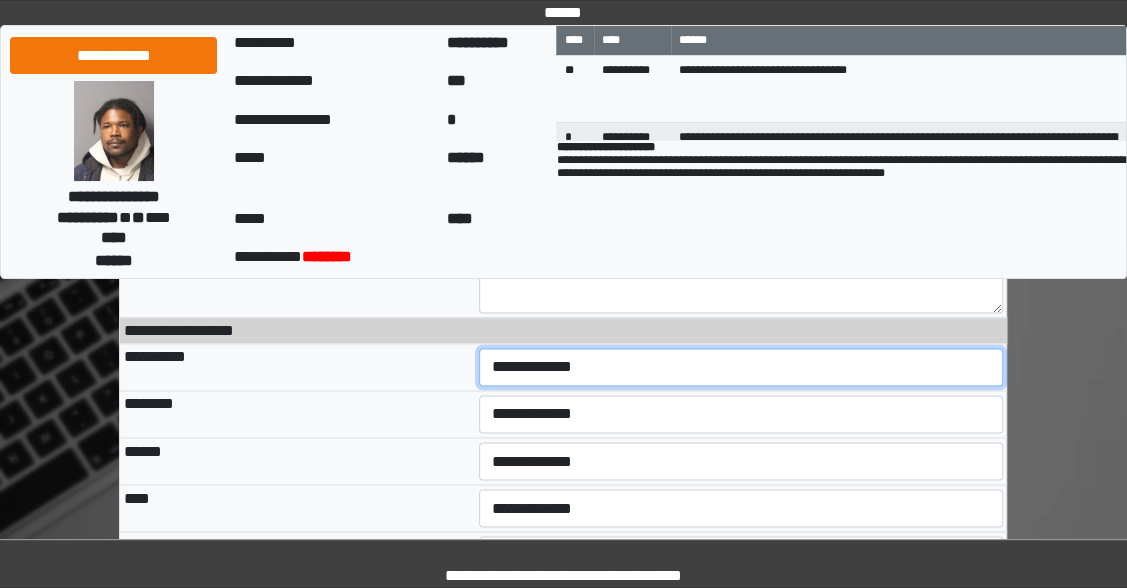 click on "**********" at bounding box center [741, 367] 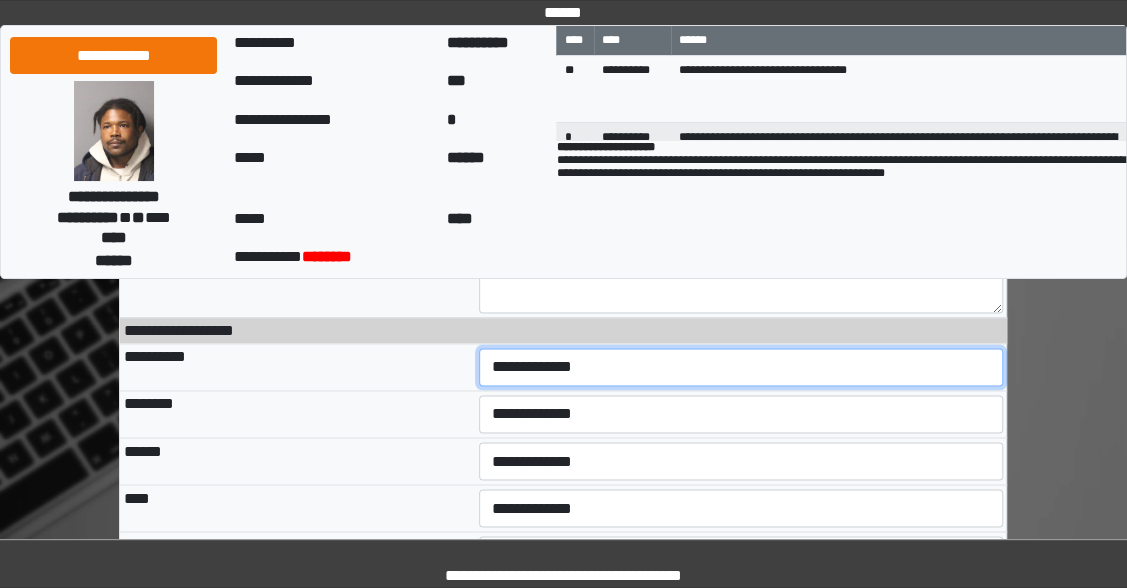 select on "***" 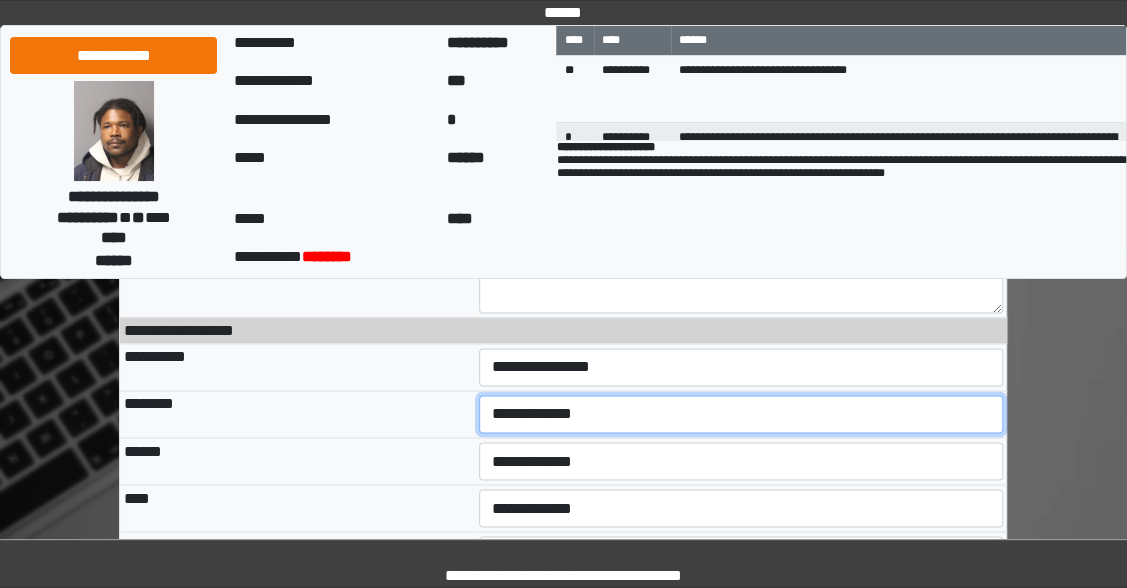 click on "**********" at bounding box center [741, 414] 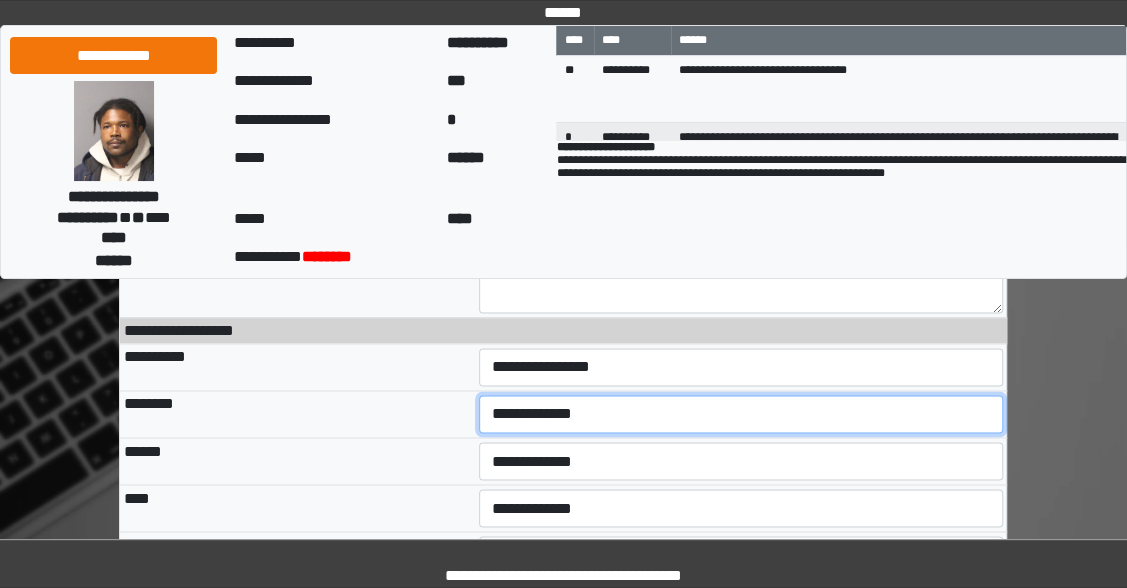 select on "***" 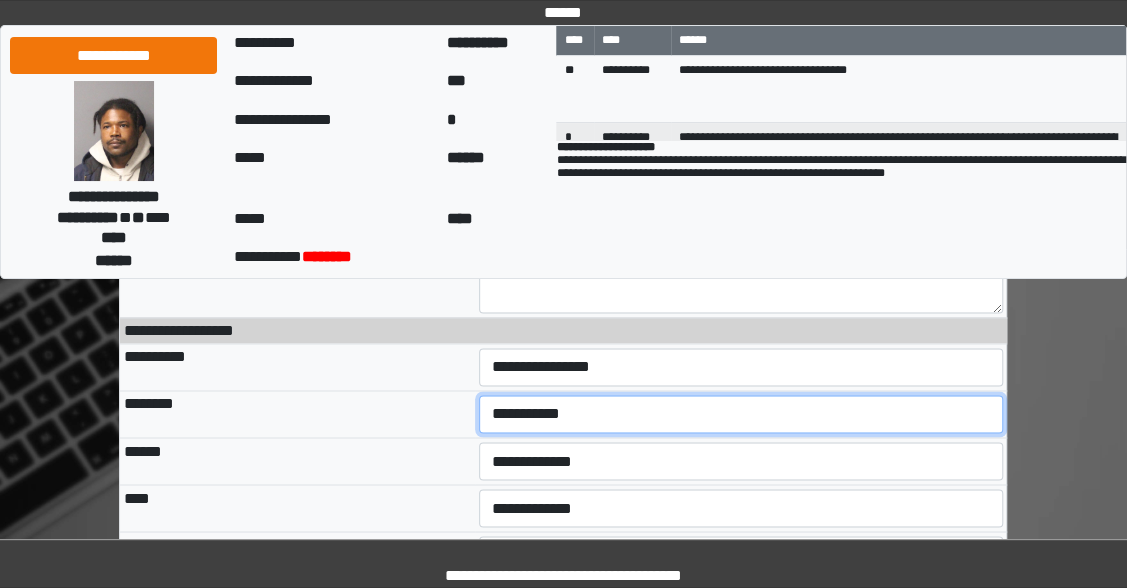 scroll, scrollTop: 1415, scrollLeft: 0, axis: vertical 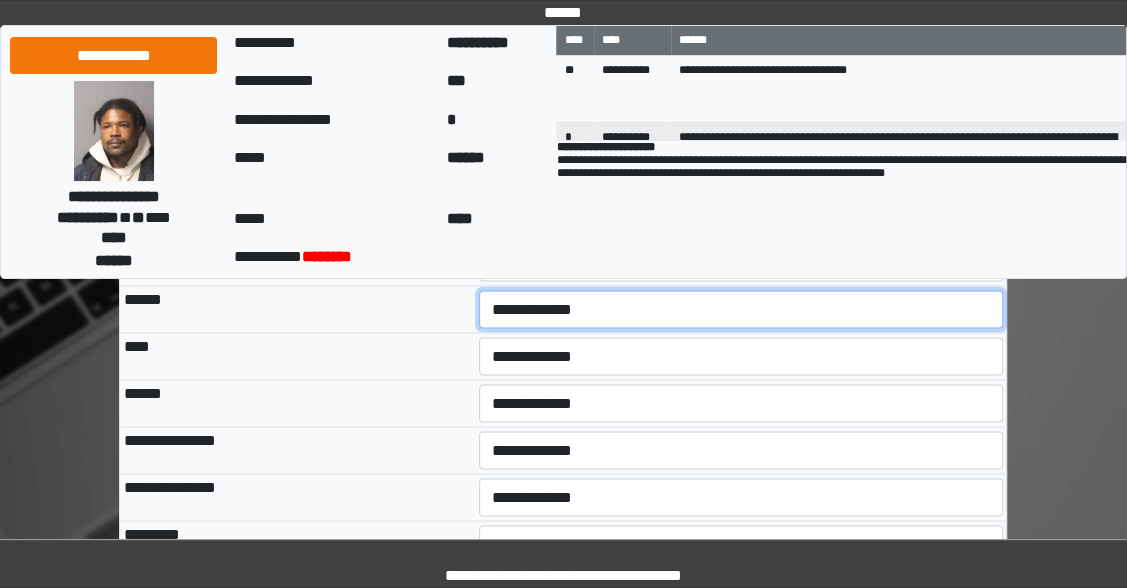 click on "**********" at bounding box center (741, 309) 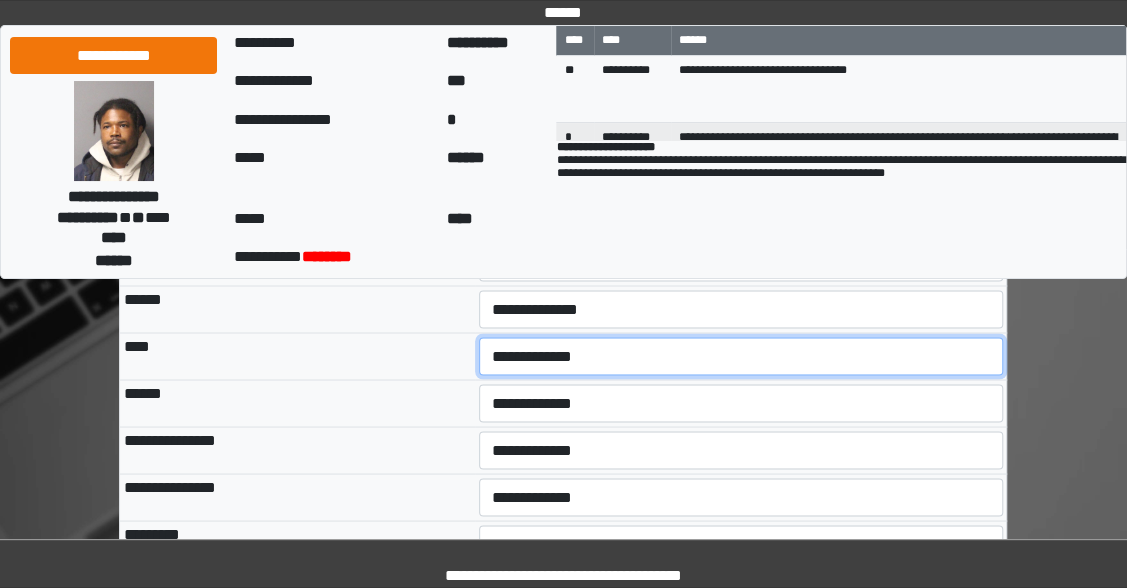 click on "**********" at bounding box center (741, 356) 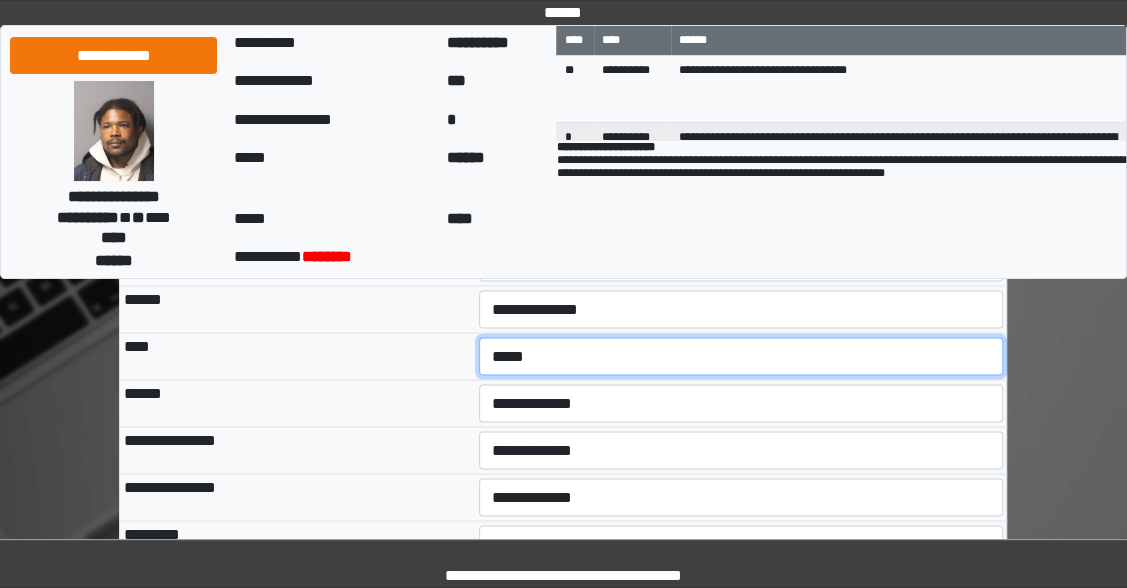 click on "**********" at bounding box center (741, 356) 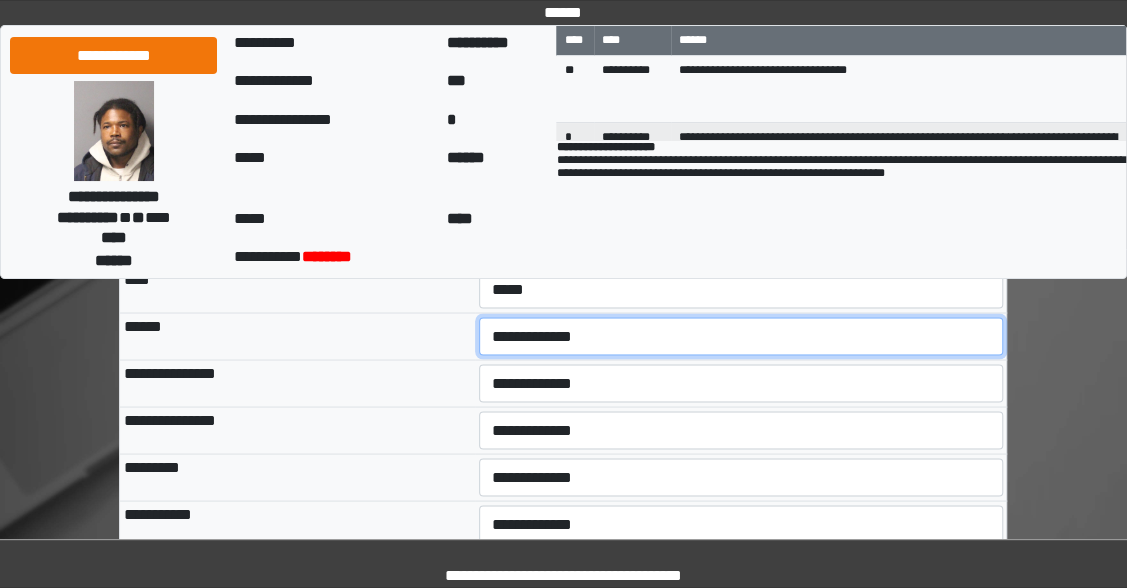 click on "**********" at bounding box center (741, 336) 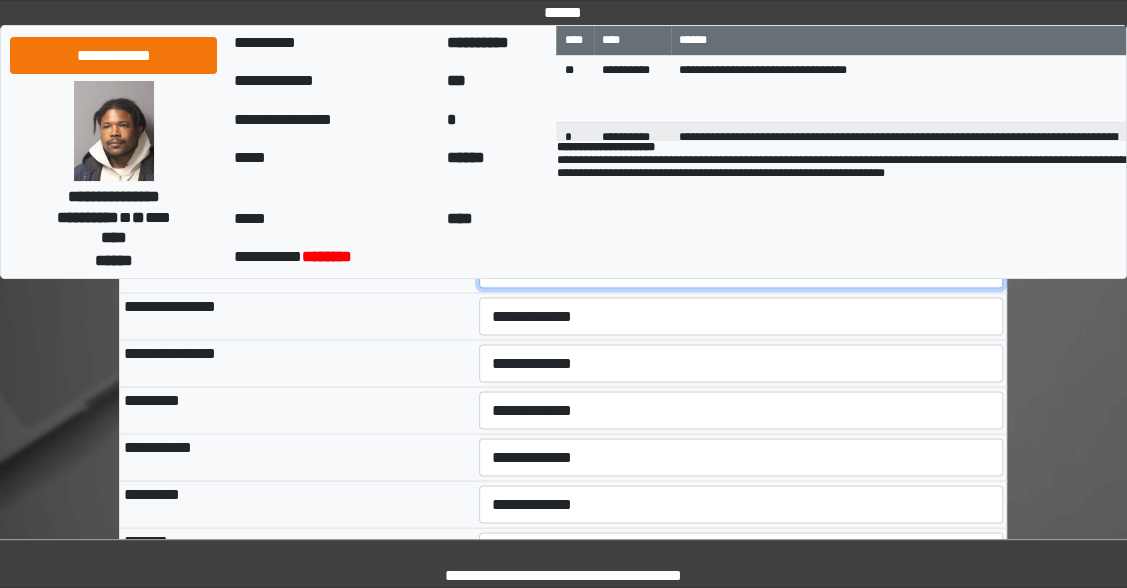 scroll, scrollTop: 1562, scrollLeft: 0, axis: vertical 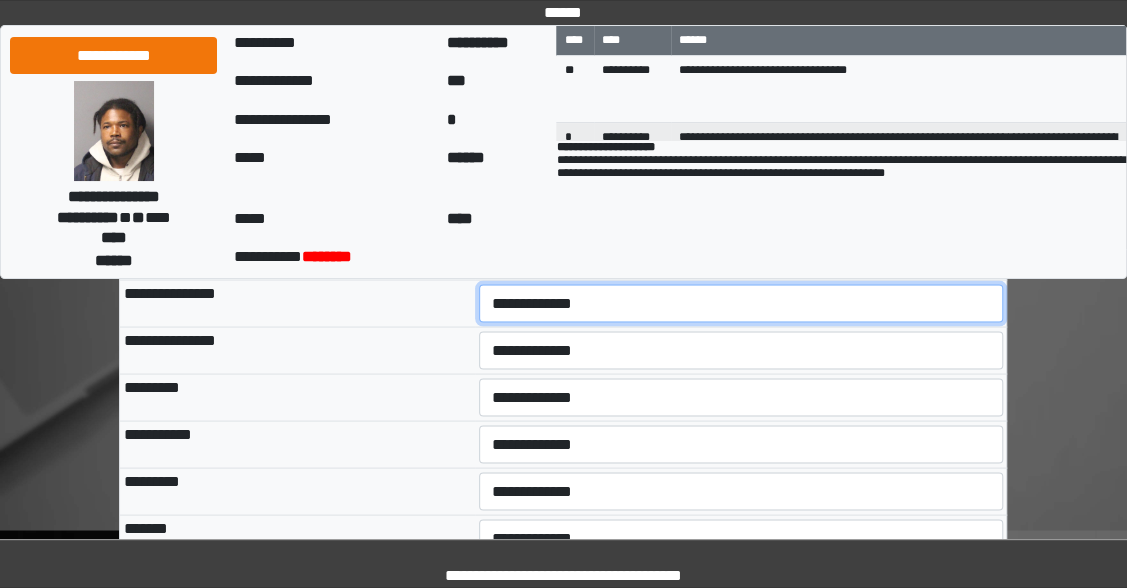 click on "**********" at bounding box center [741, 303] 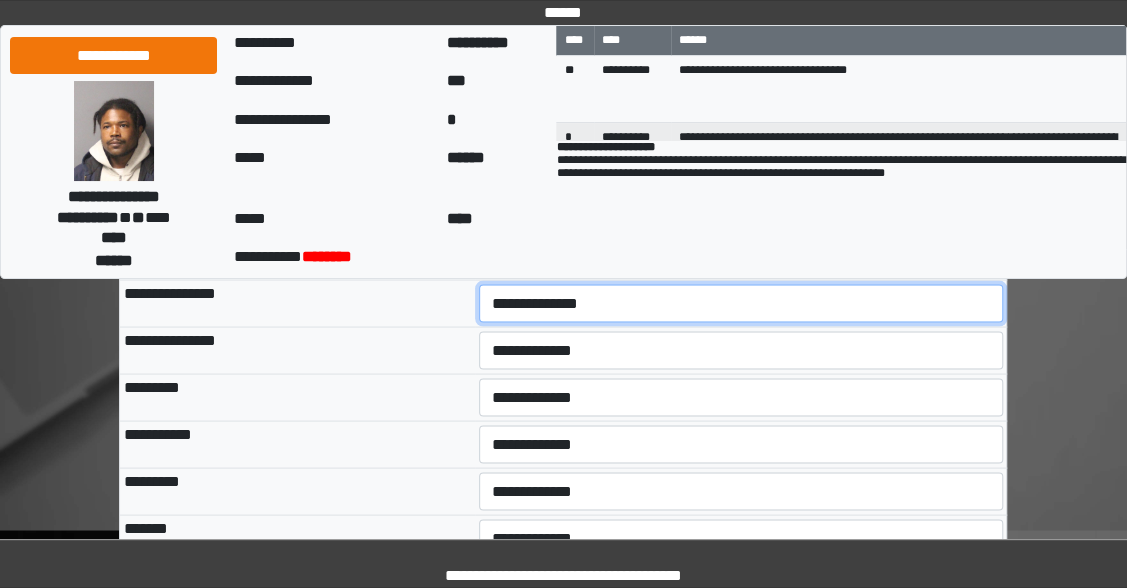 click on "**********" at bounding box center [741, 303] 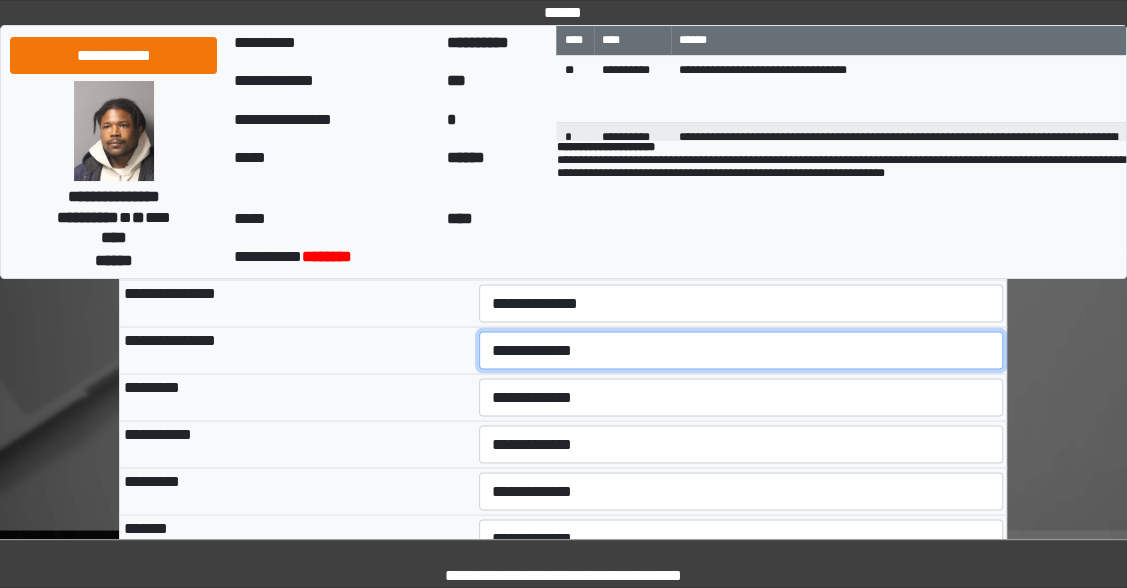 click on "**********" at bounding box center [741, 350] 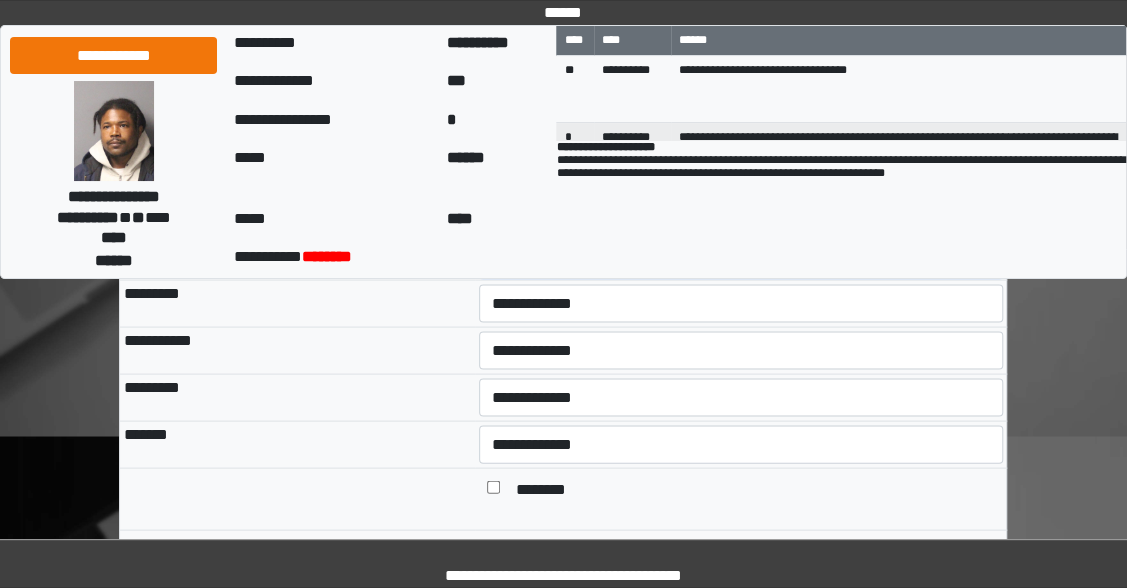 scroll, scrollTop: 1524, scrollLeft: 0, axis: vertical 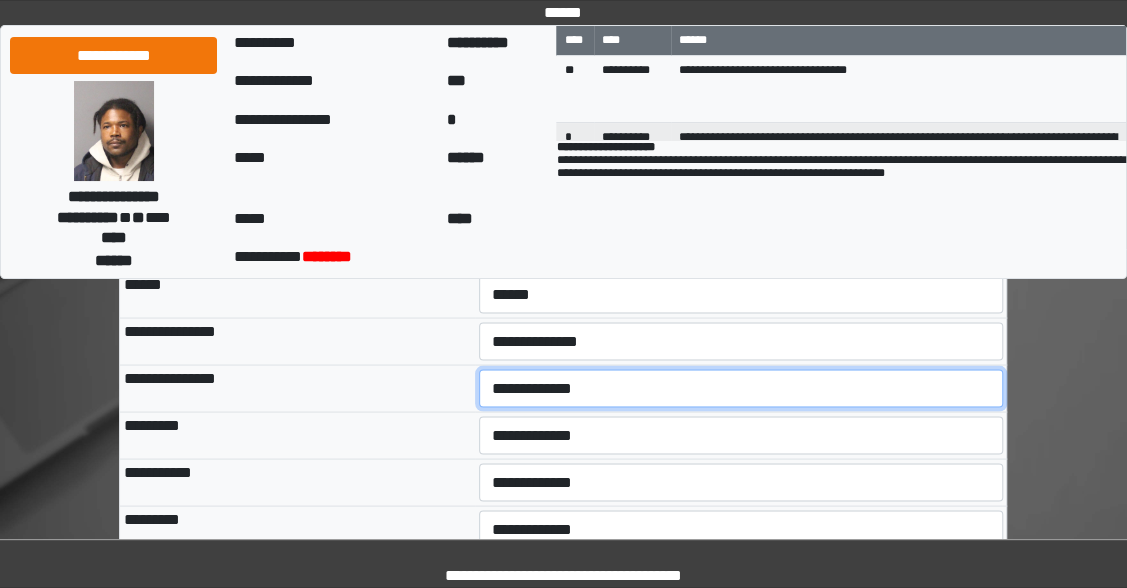 click on "**********" at bounding box center [741, 388] 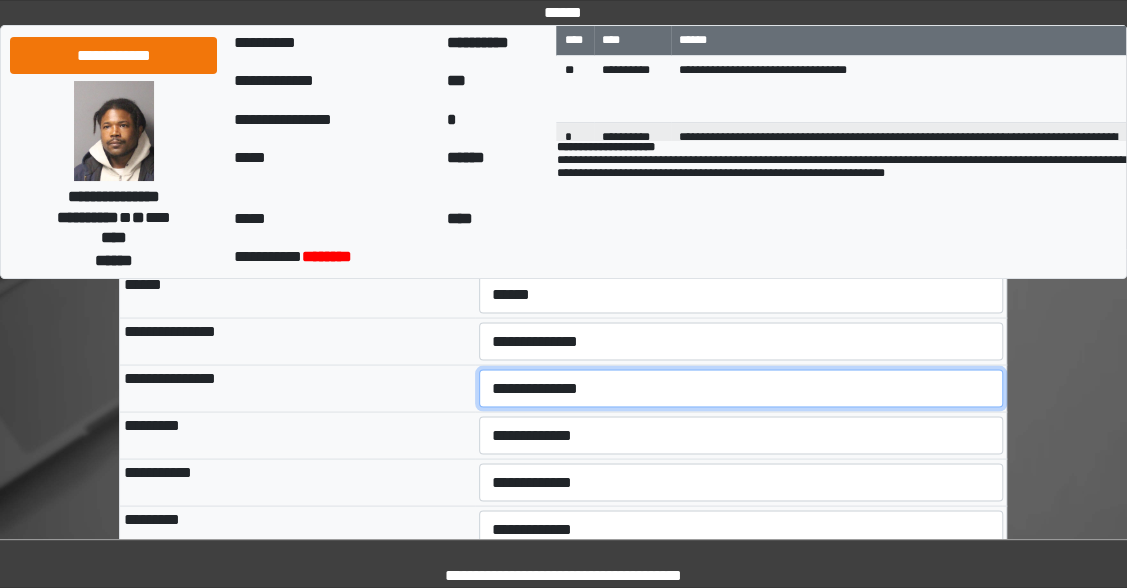 scroll, scrollTop: 1607, scrollLeft: 0, axis: vertical 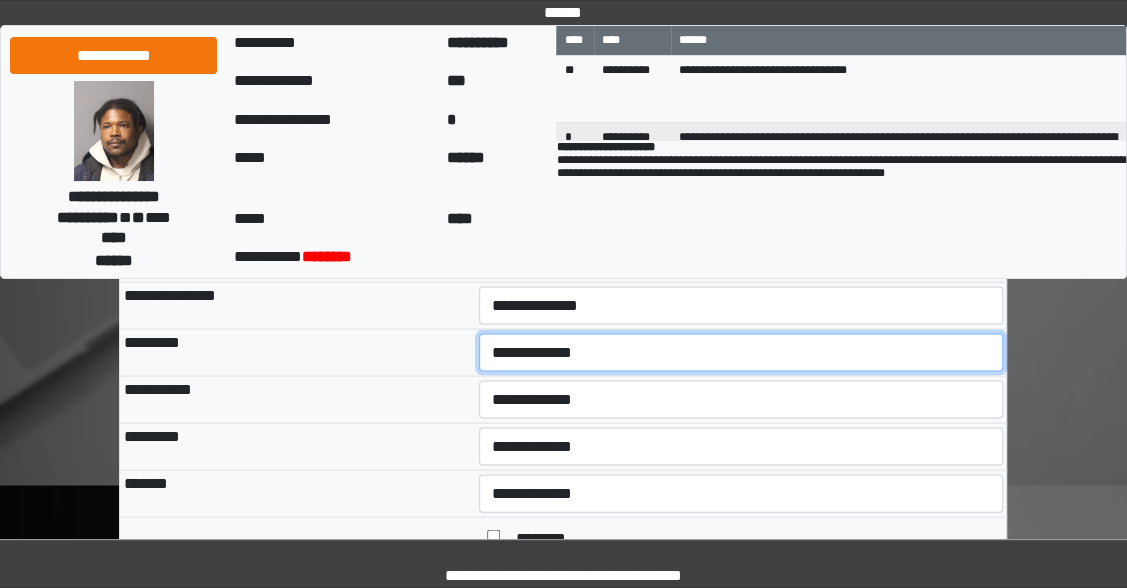 click on "**********" at bounding box center (741, 352) 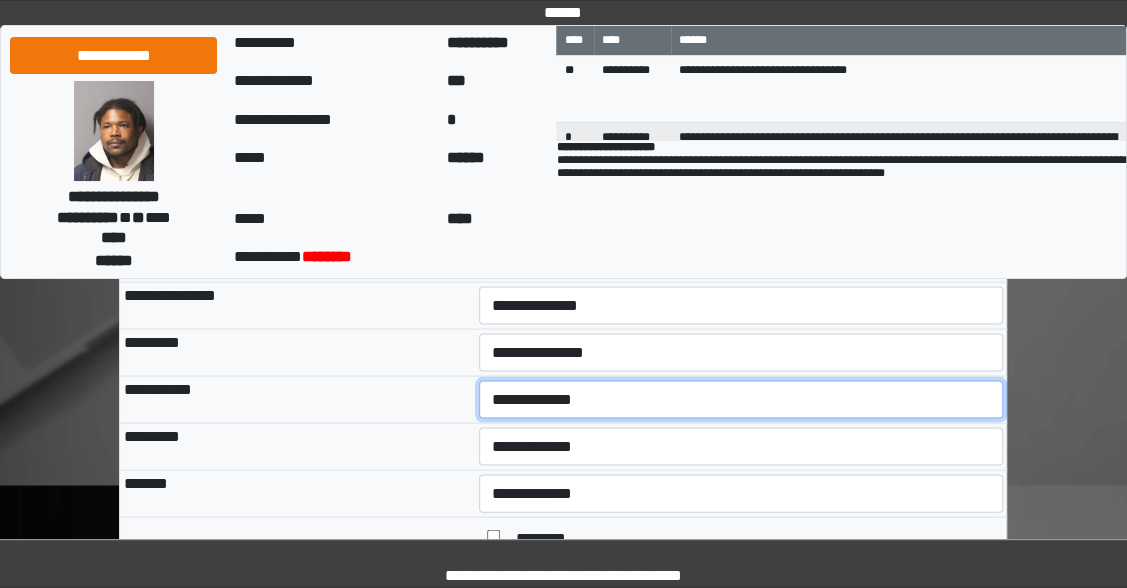 click on "**********" at bounding box center (741, 399) 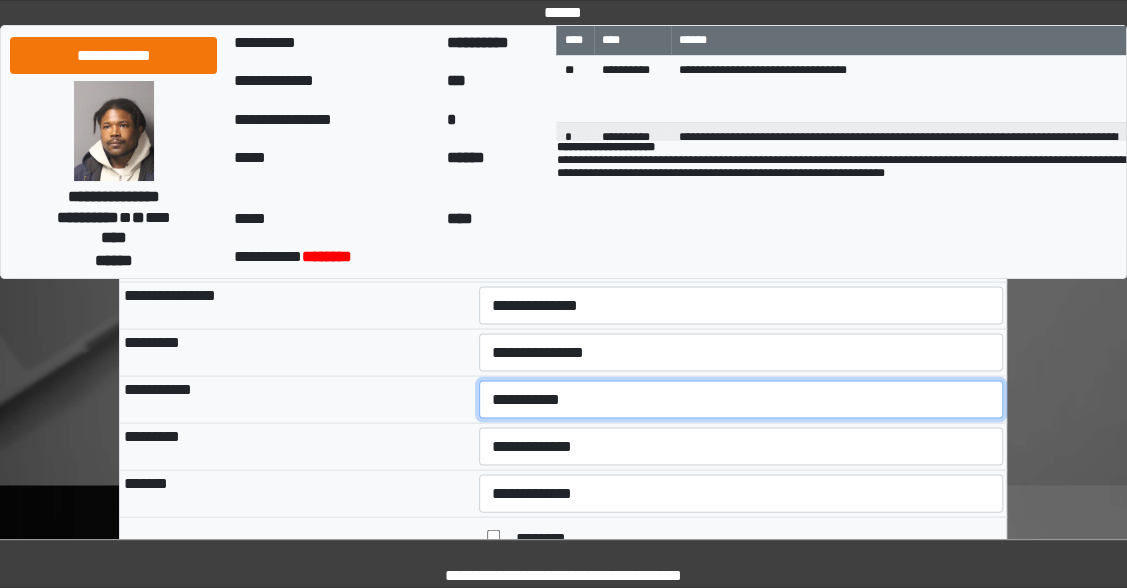 click on "**********" at bounding box center [741, 399] 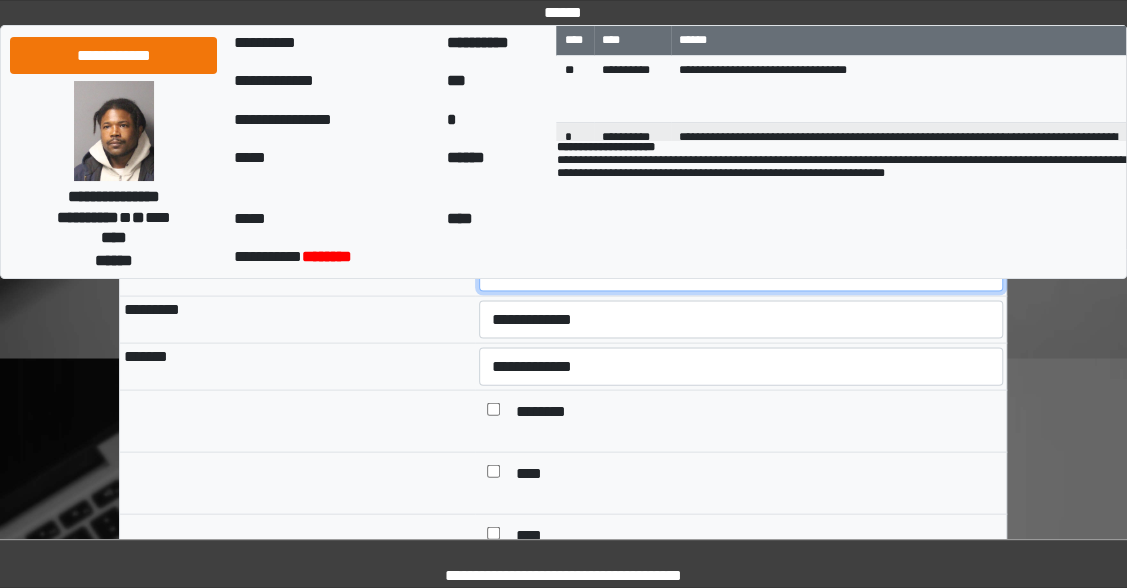 scroll, scrollTop: 1735, scrollLeft: 0, axis: vertical 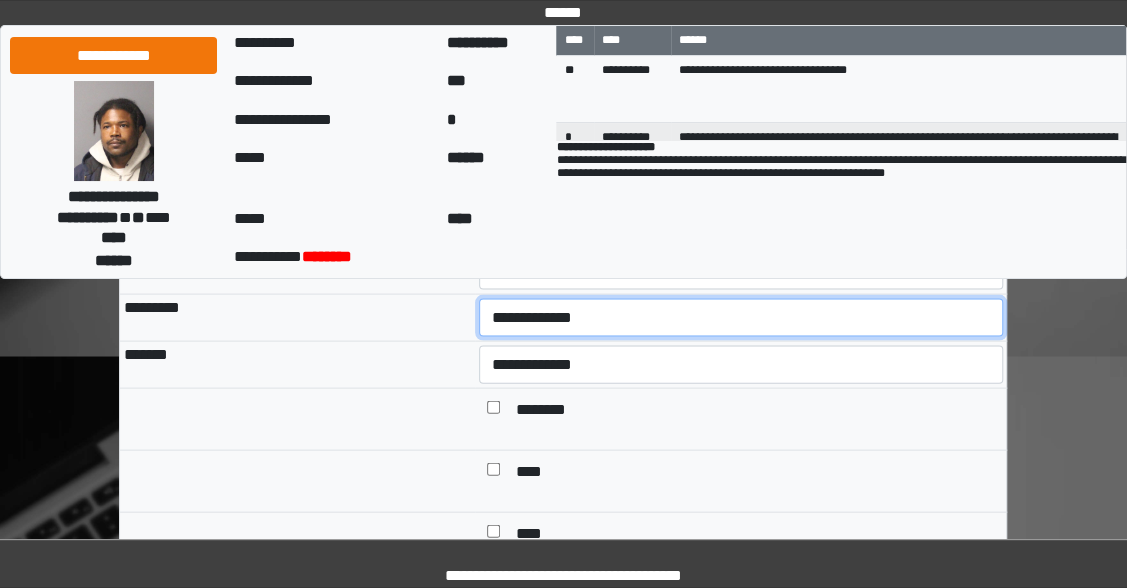 click on "**********" at bounding box center (741, 318) 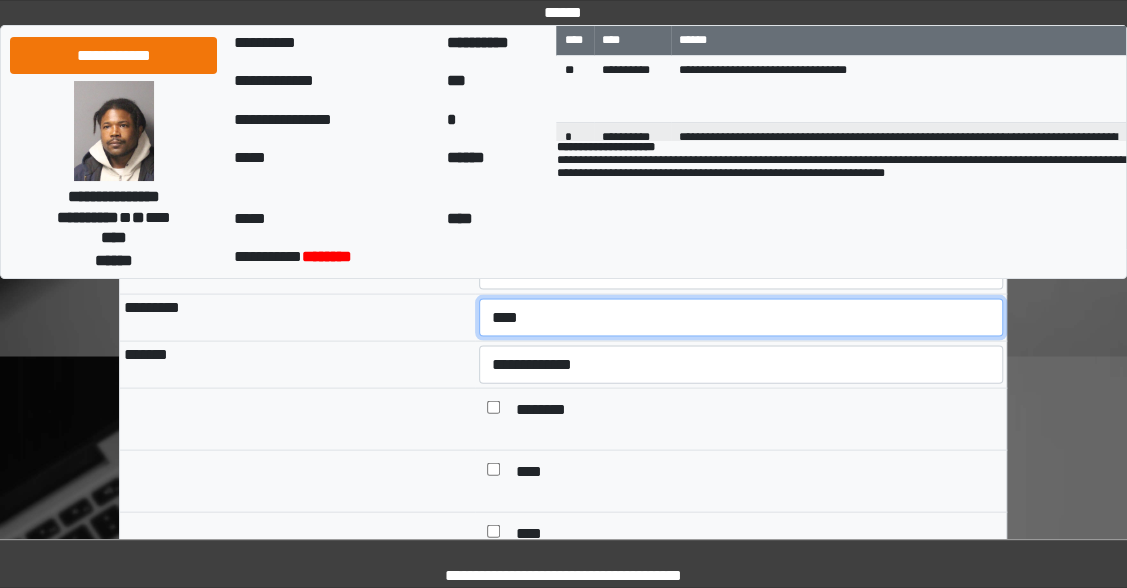 click on "**********" at bounding box center (741, 318) 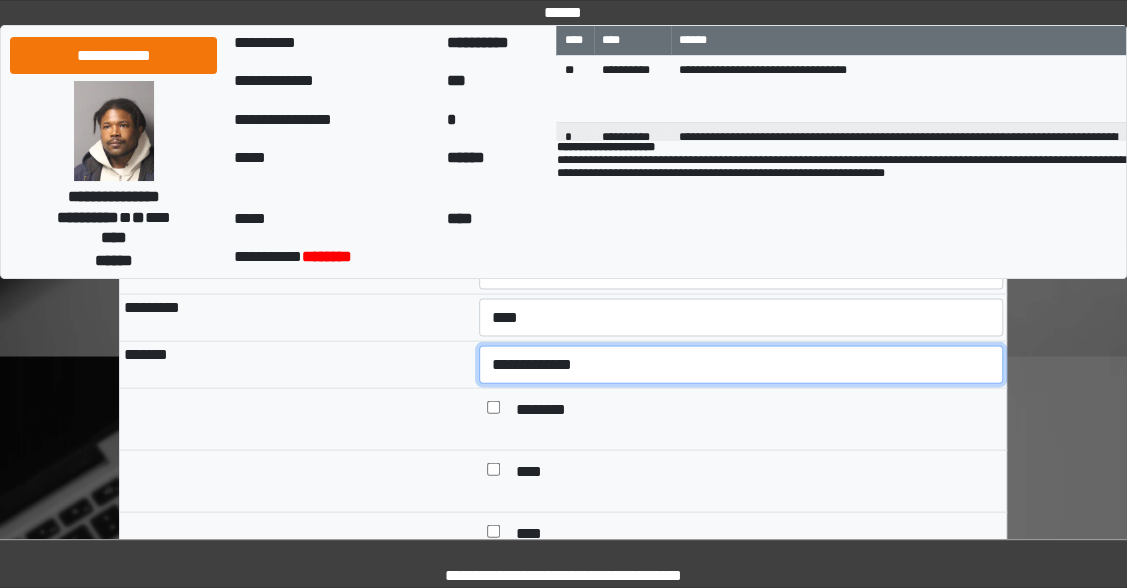 click on "**********" at bounding box center [741, 365] 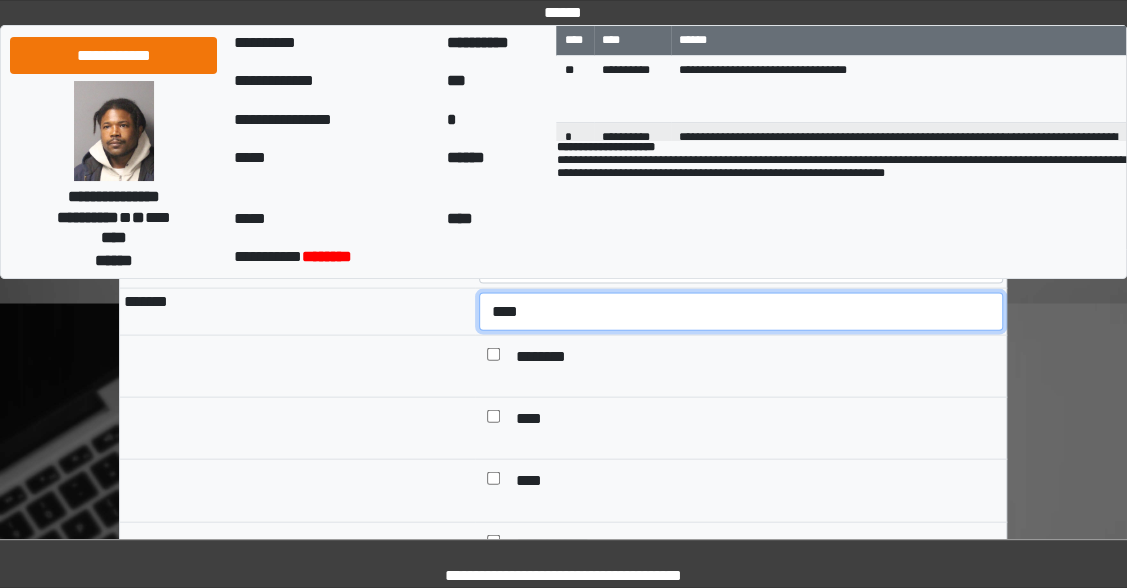 scroll, scrollTop: 1804, scrollLeft: 0, axis: vertical 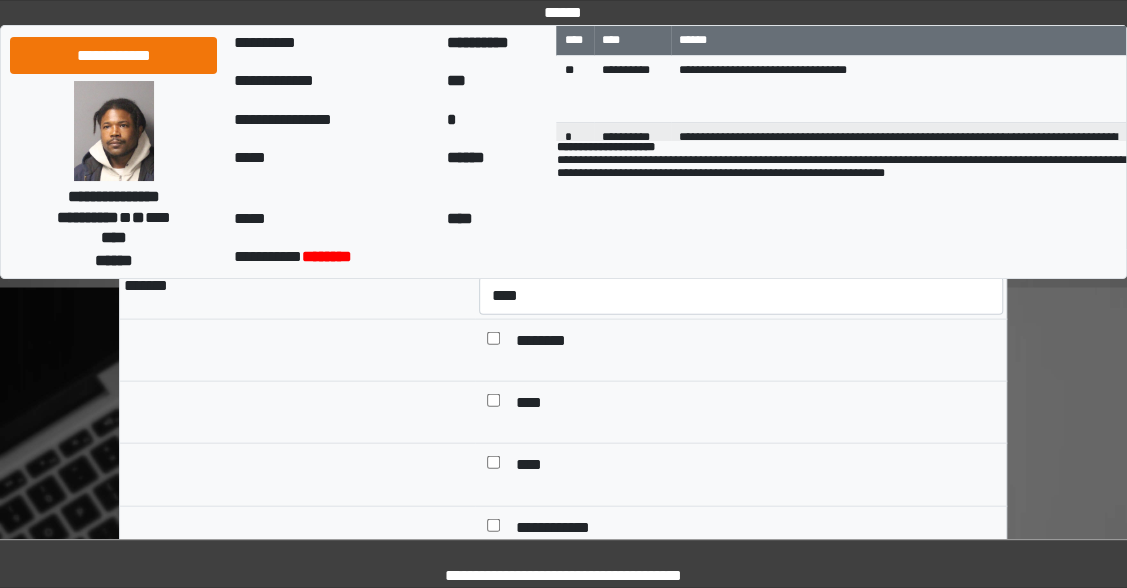 click on "****" at bounding box center (538, 404) 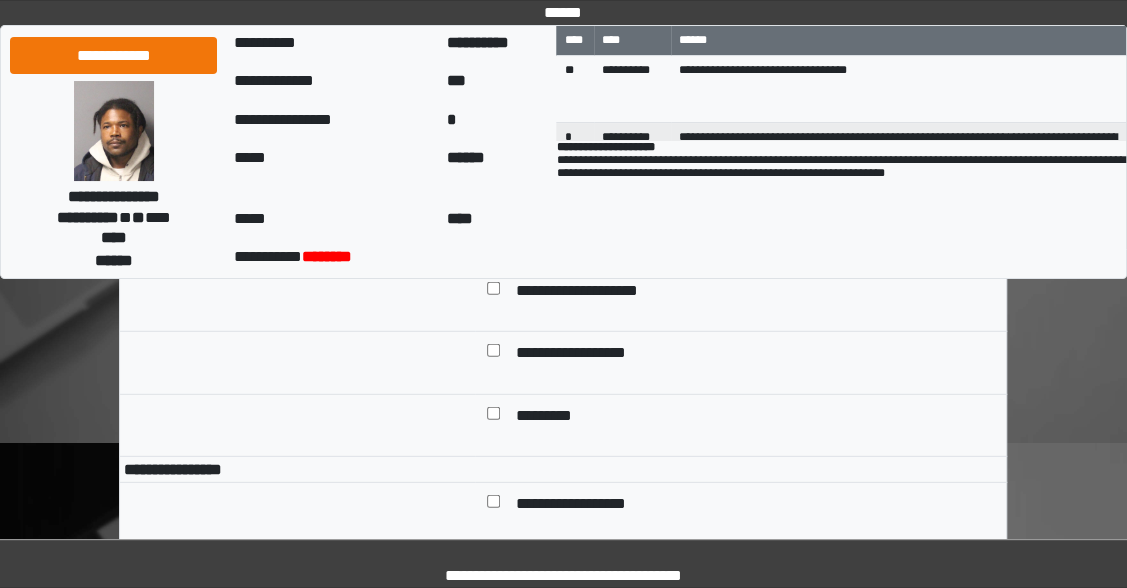 scroll, scrollTop: 2346, scrollLeft: 0, axis: vertical 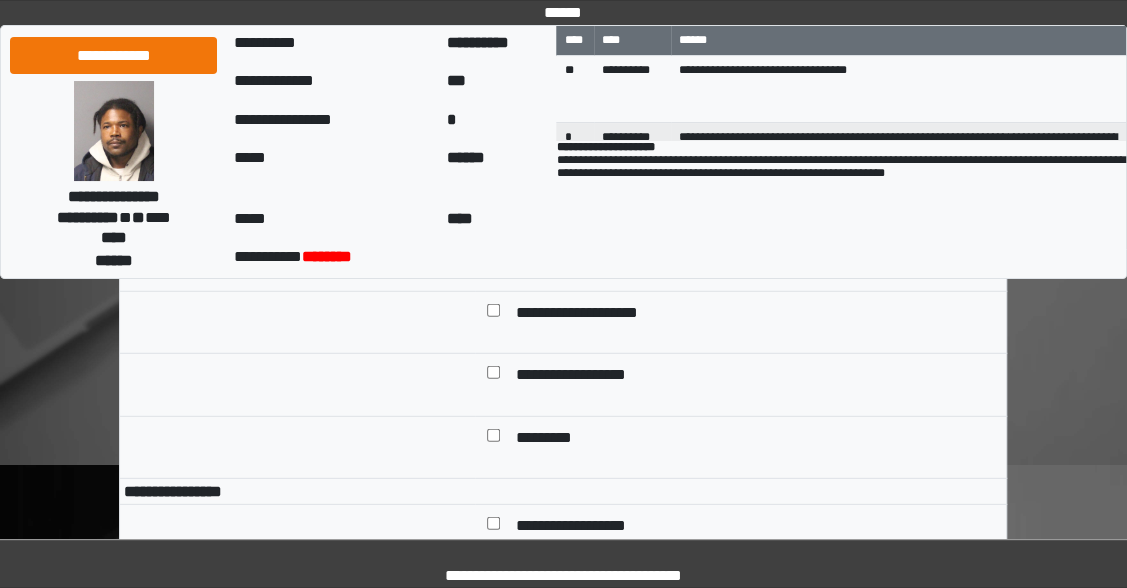 click on "**********" at bounding box center (588, 376) 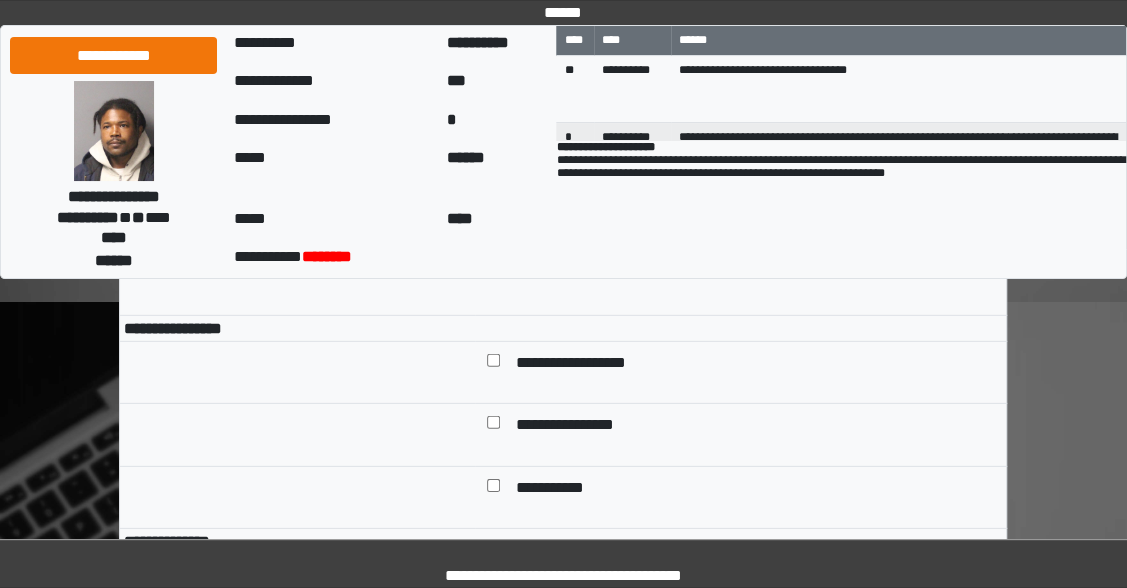 scroll, scrollTop: 2510, scrollLeft: 0, axis: vertical 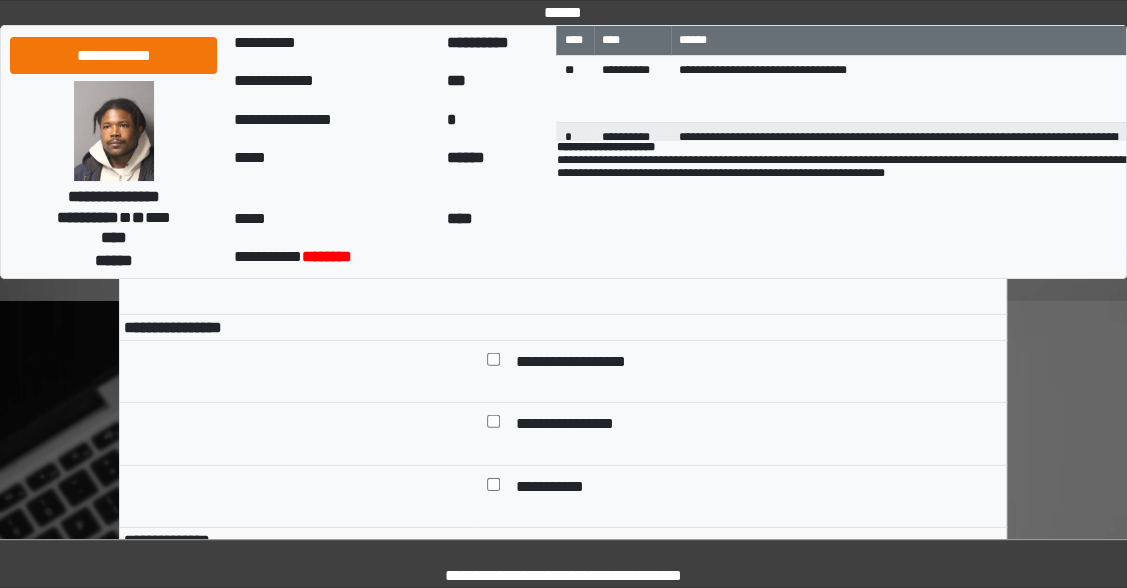click on "**********" at bounding box center [592, 363] 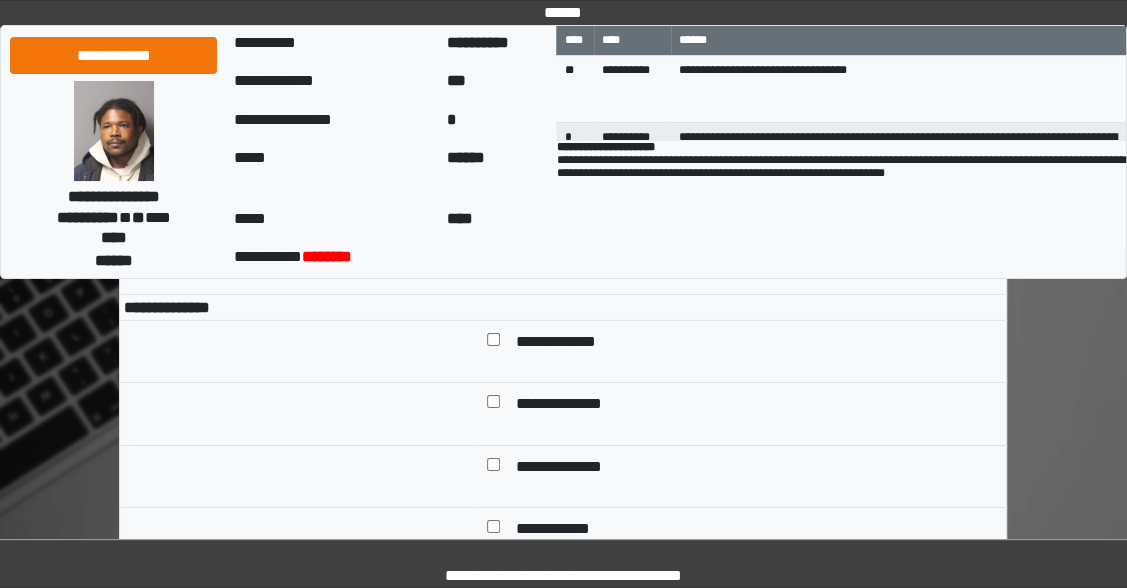 scroll, scrollTop: 2817, scrollLeft: 0, axis: vertical 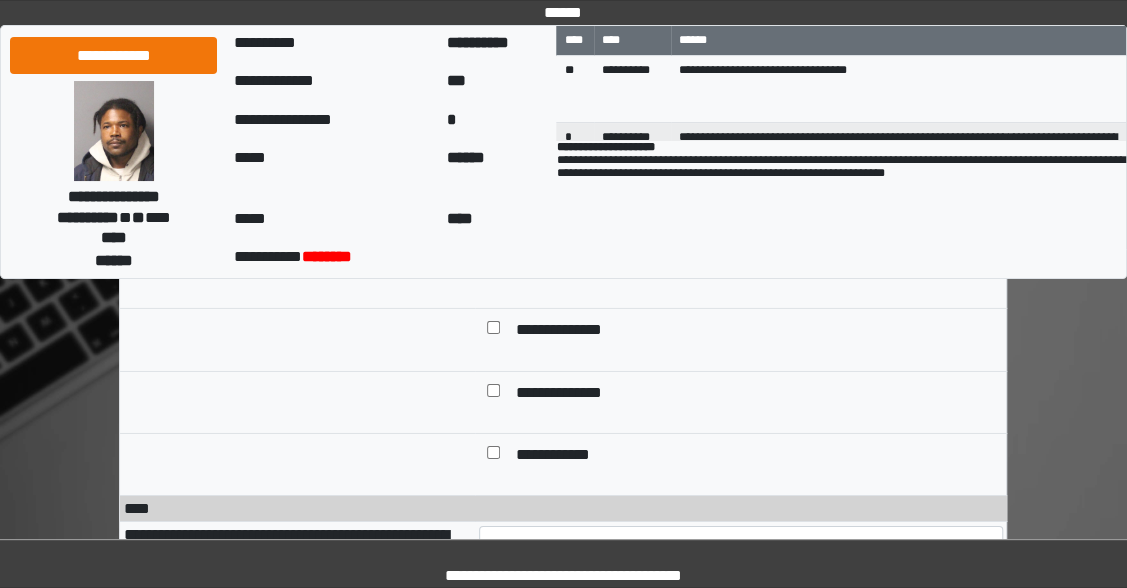 click on "**********" at bounding box center [566, 456] 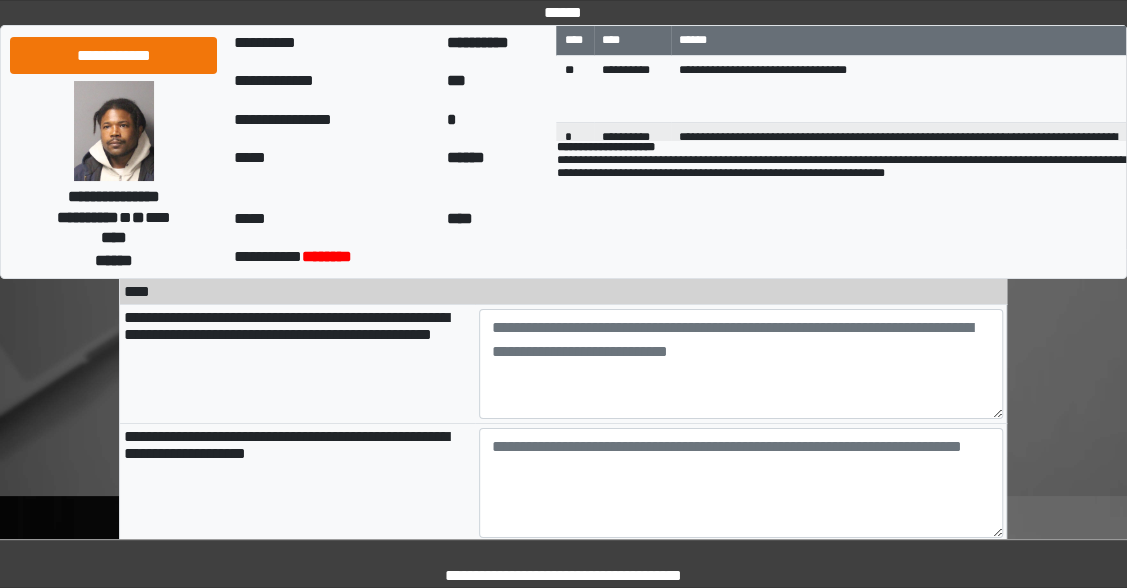 scroll, scrollTop: 3035, scrollLeft: 0, axis: vertical 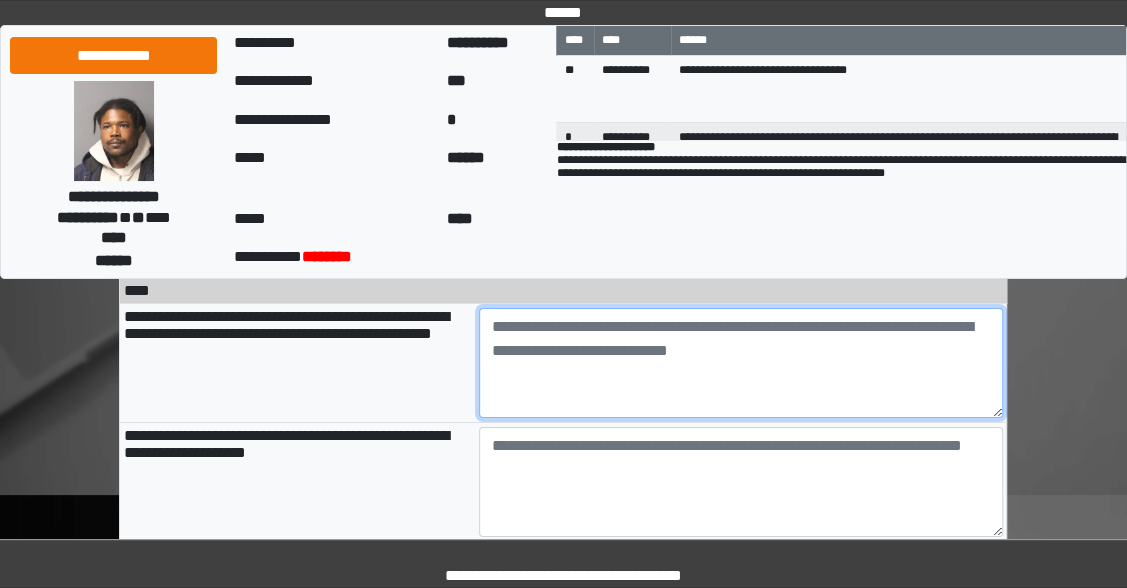 click at bounding box center (741, 363) 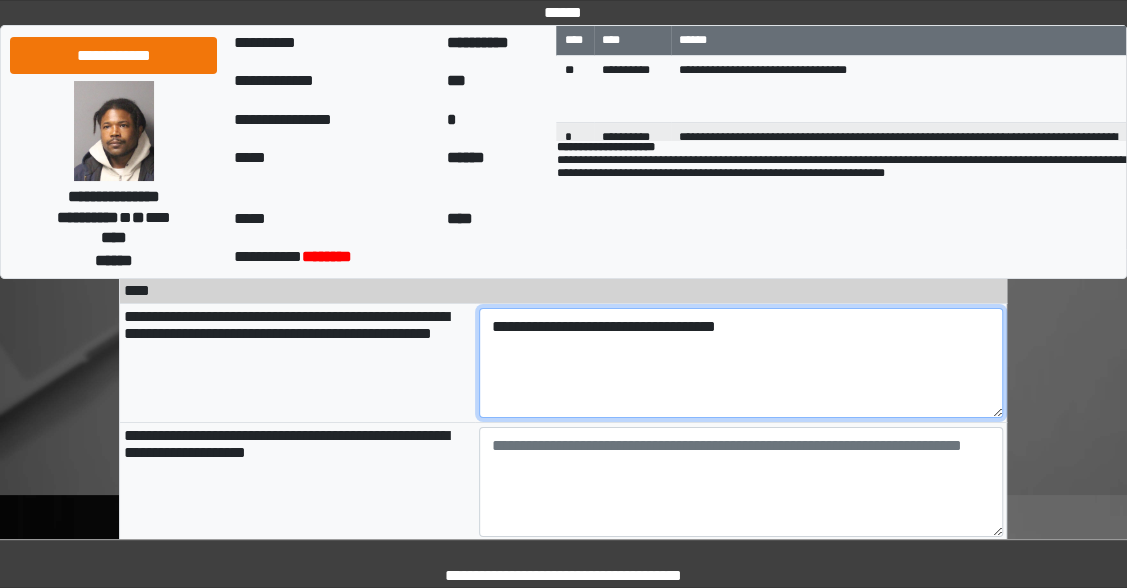 scroll, scrollTop: 3256, scrollLeft: 0, axis: vertical 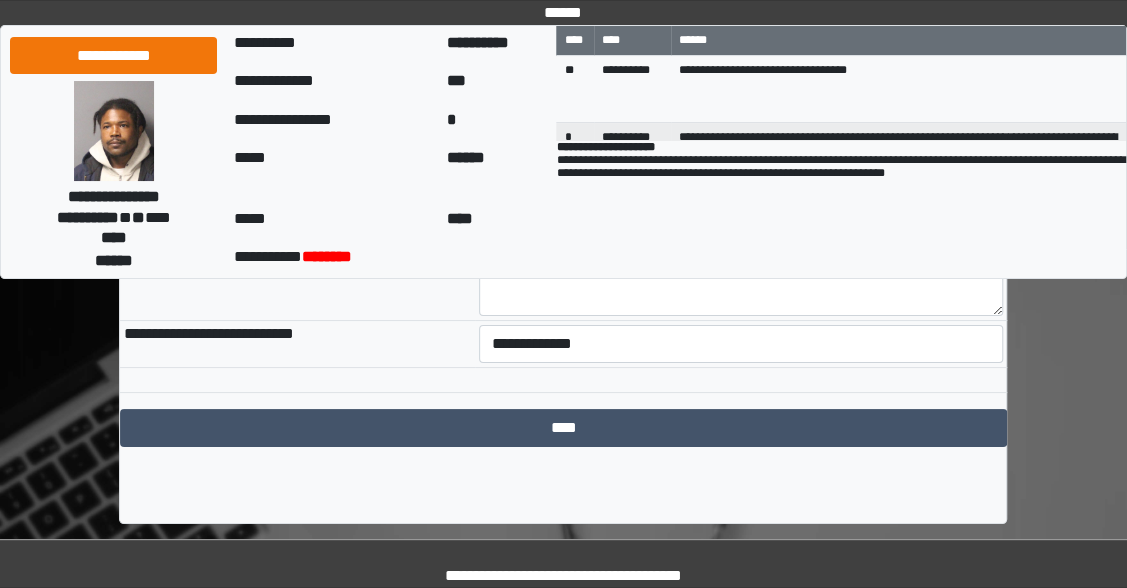 type on "**********" 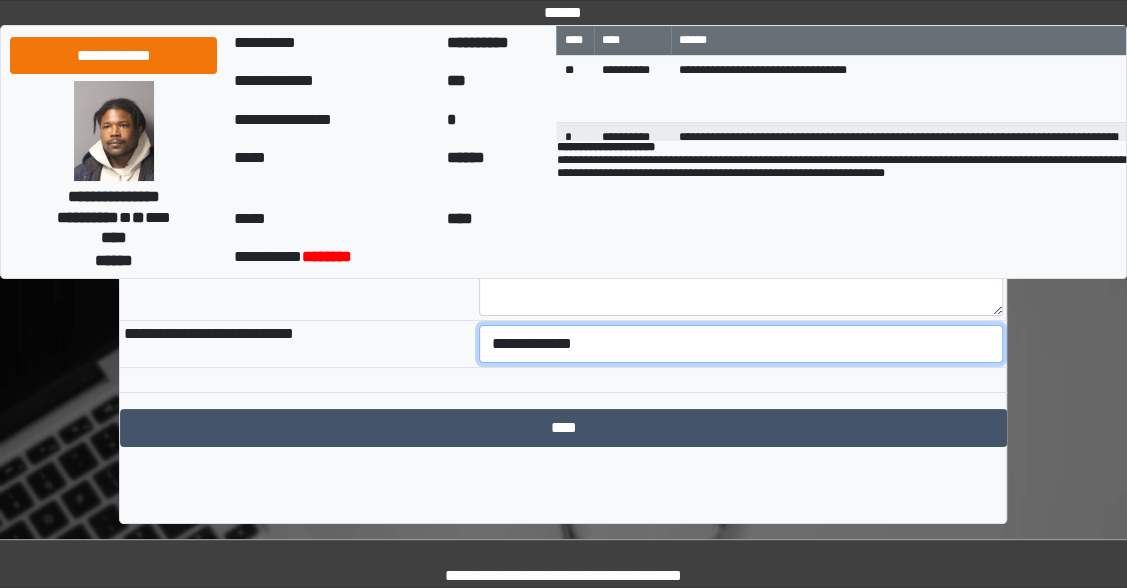 click on "**********" at bounding box center [741, 344] 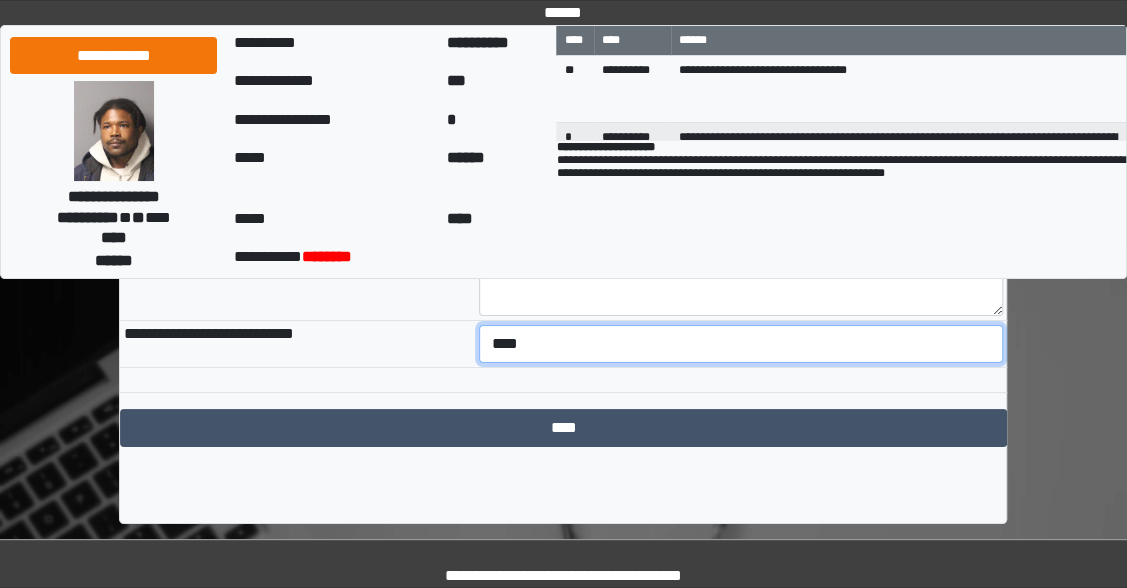 click on "**********" at bounding box center (741, 344) 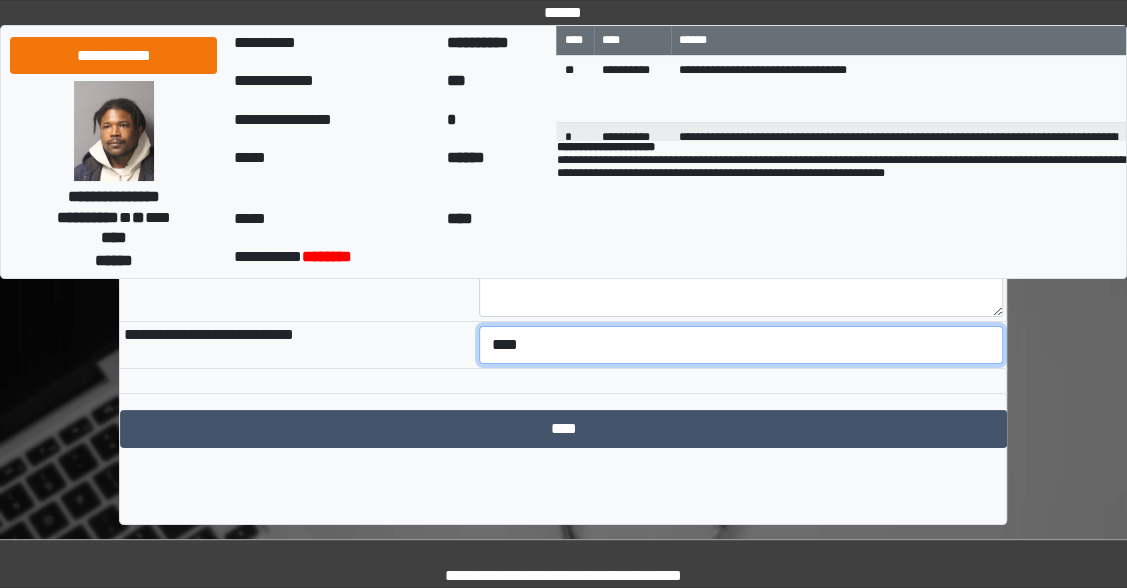 scroll, scrollTop: 3256, scrollLeft: 0, axis: vertical 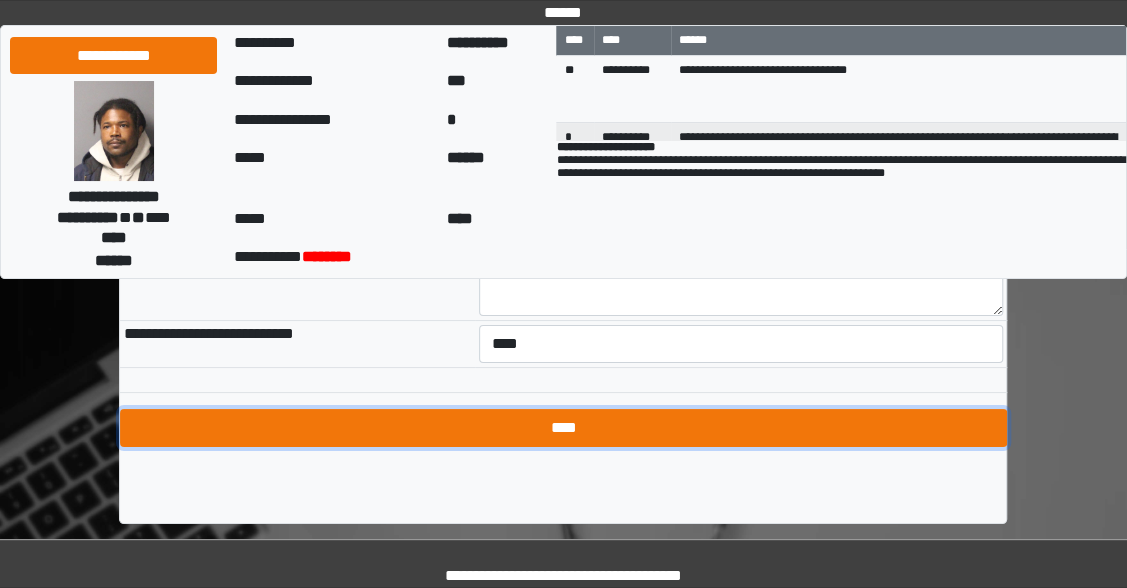click on "****" at bounding box center [563, 428] 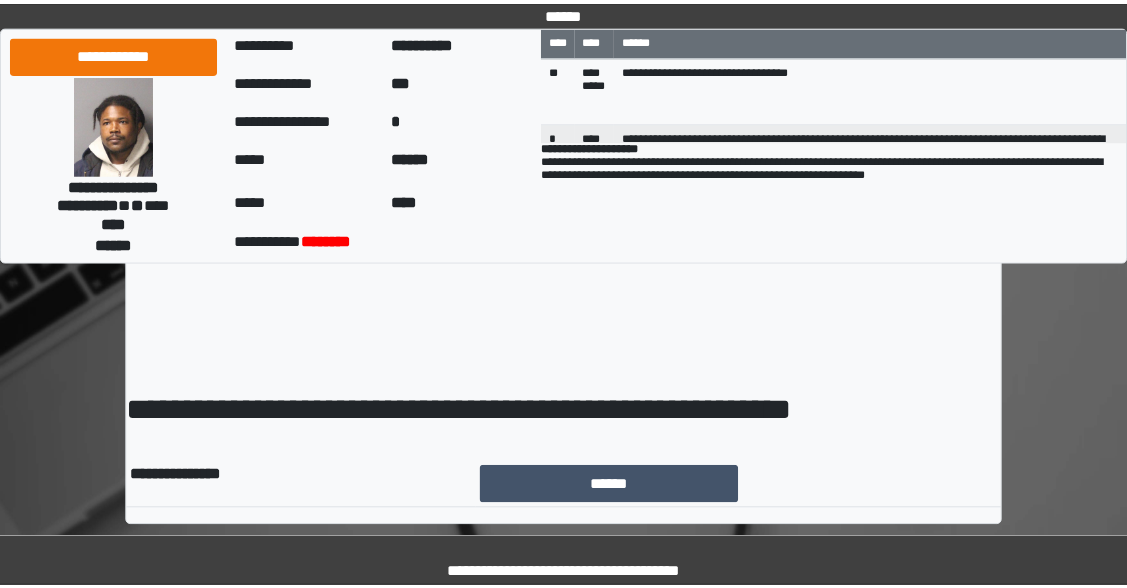scroll, scrollTop: 0, scrollLeft: 0, axis: both 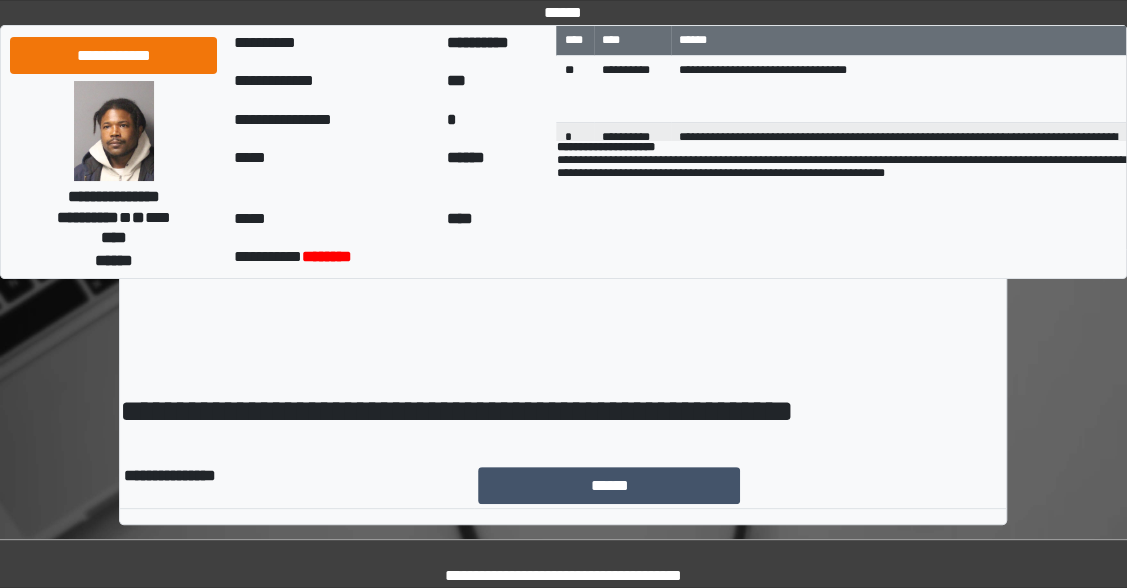 click on "**********" at bounding box center [563, 306] 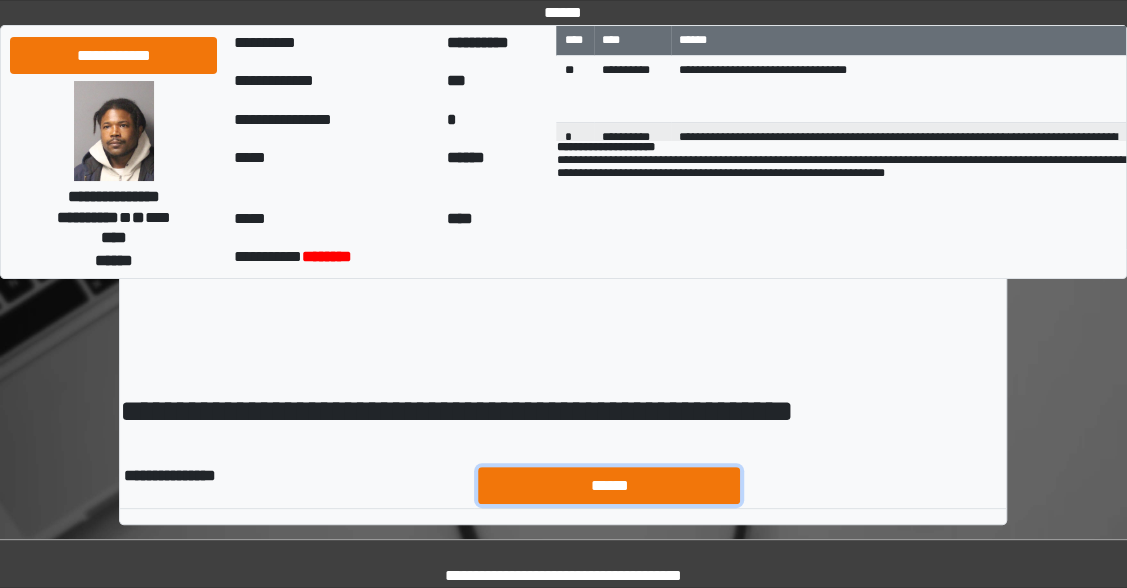 click on "******" at bounding box center [609, 485] 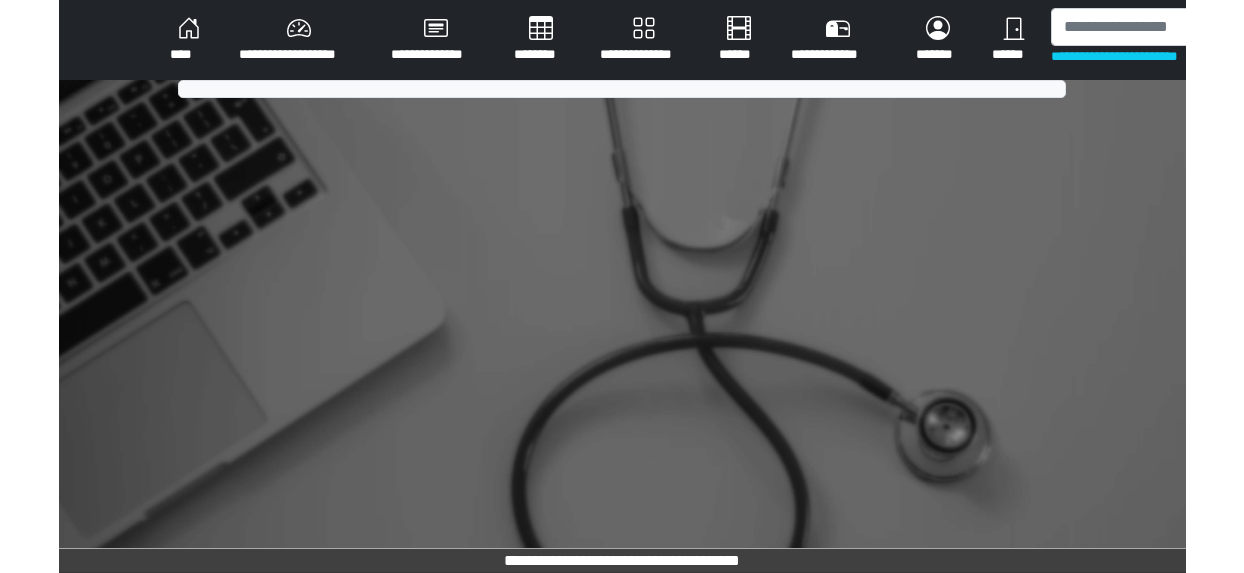 scroll, scrollTop: 0, scrollLeft: 0, axis: both 